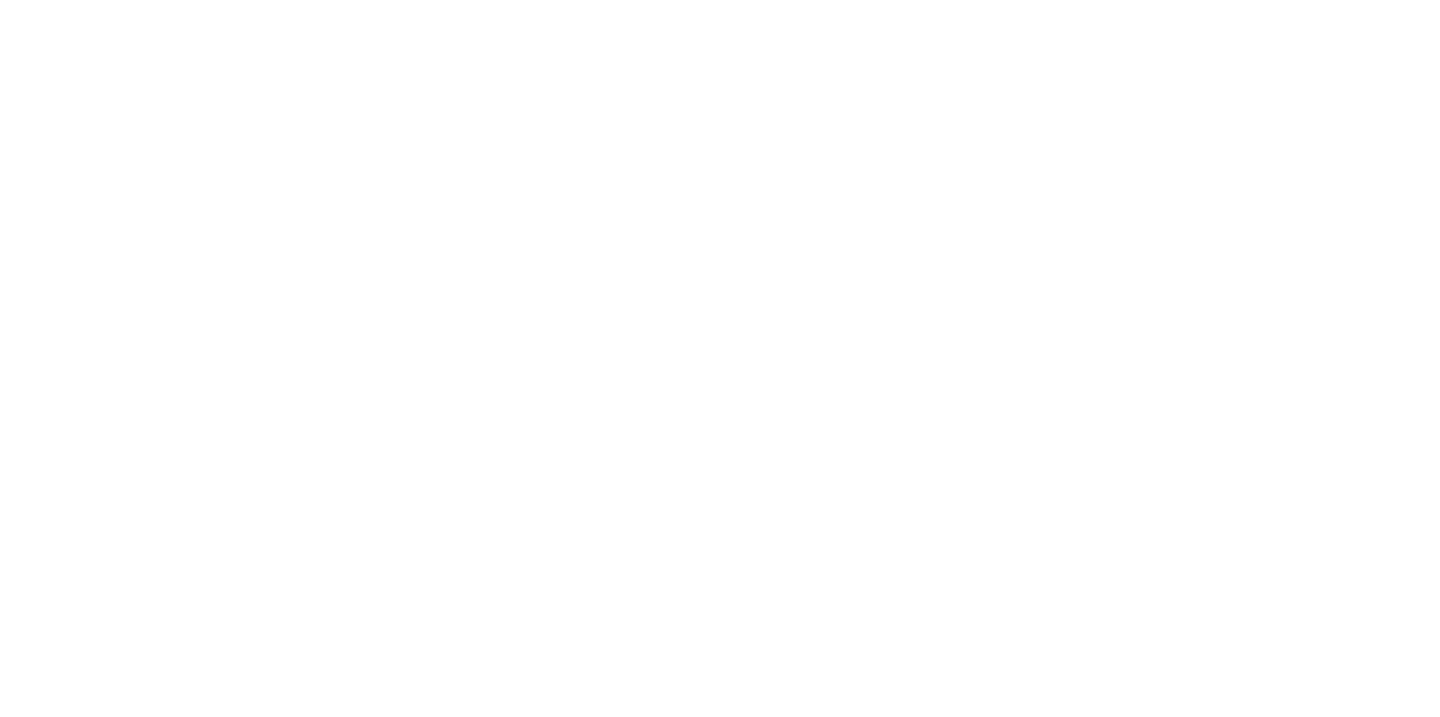 scroll, scrollTop: 0, scrollLeft: 0, axis: both 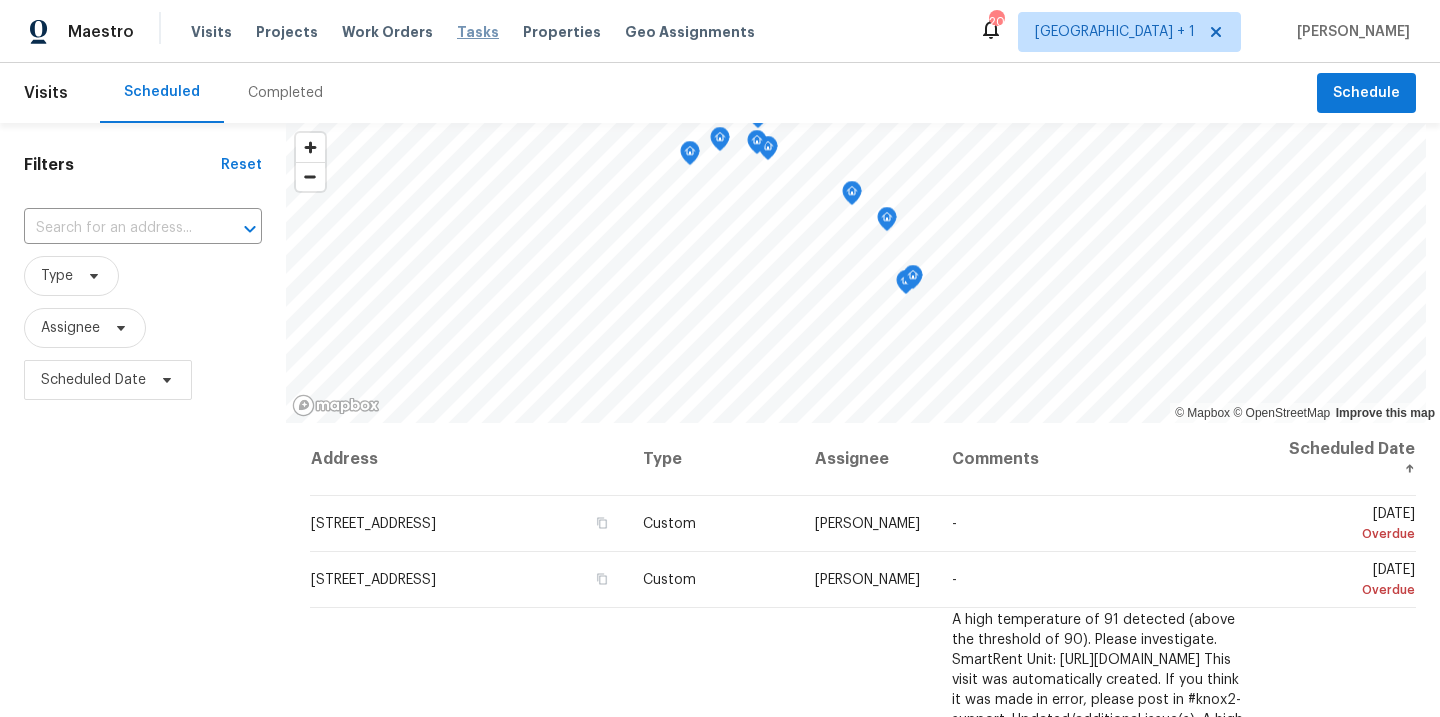 click on "Tasks" at bounding box center (478, 32) 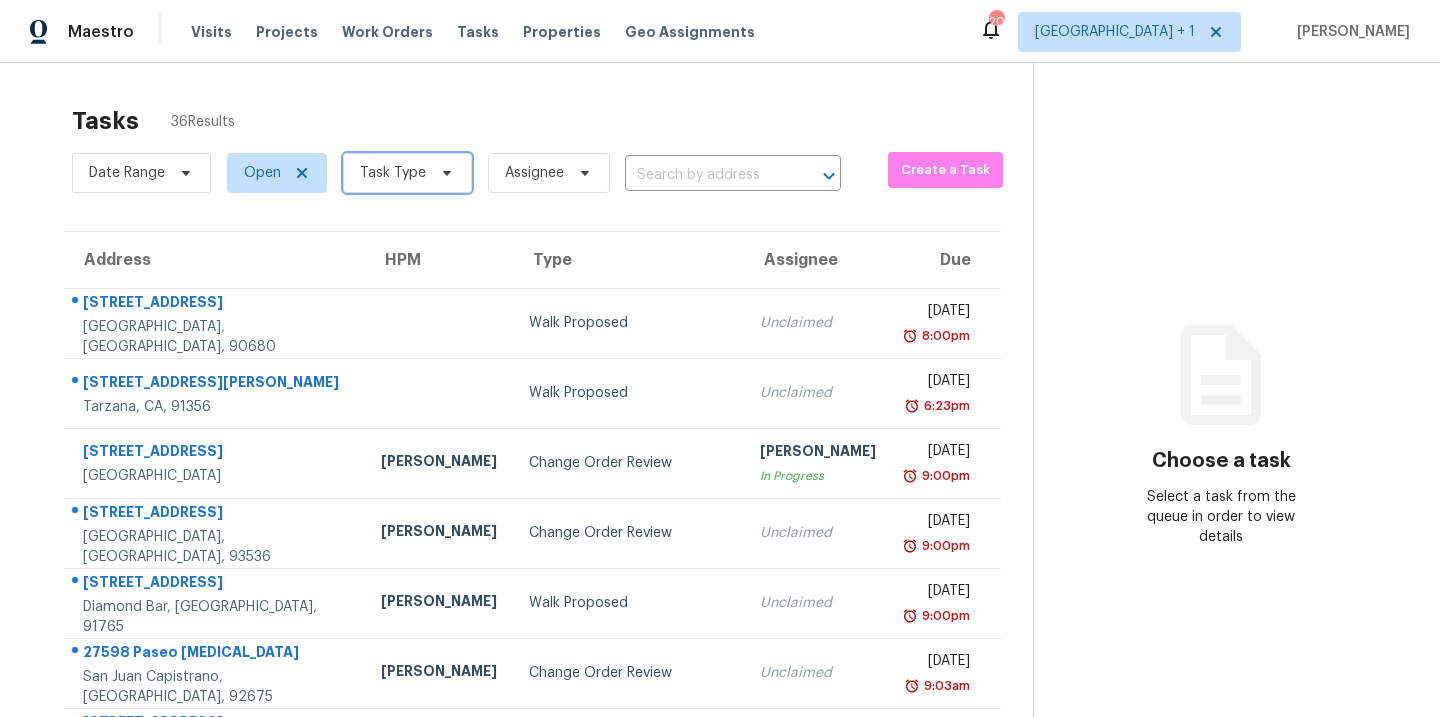 click at bounding box center (444, 173) 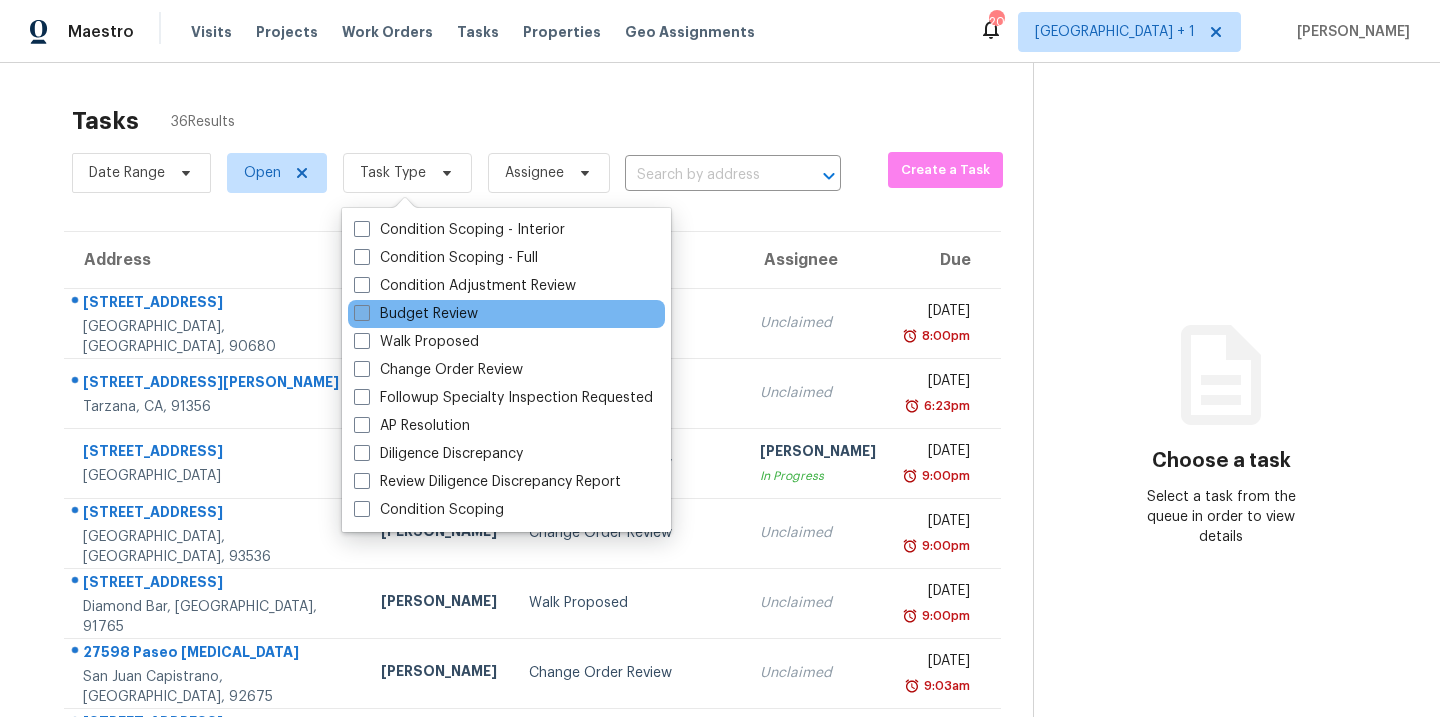 click at bounding box center [362, 313] 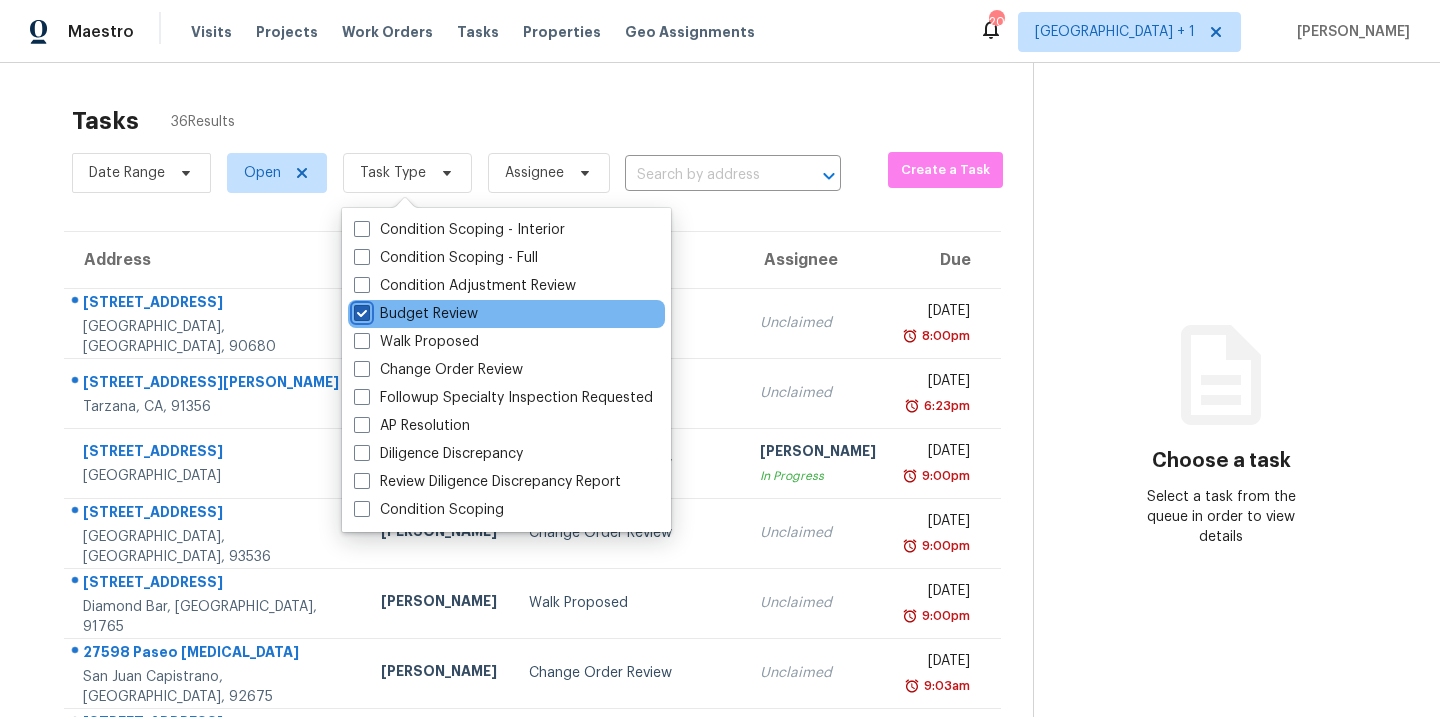 checkbox on "true" 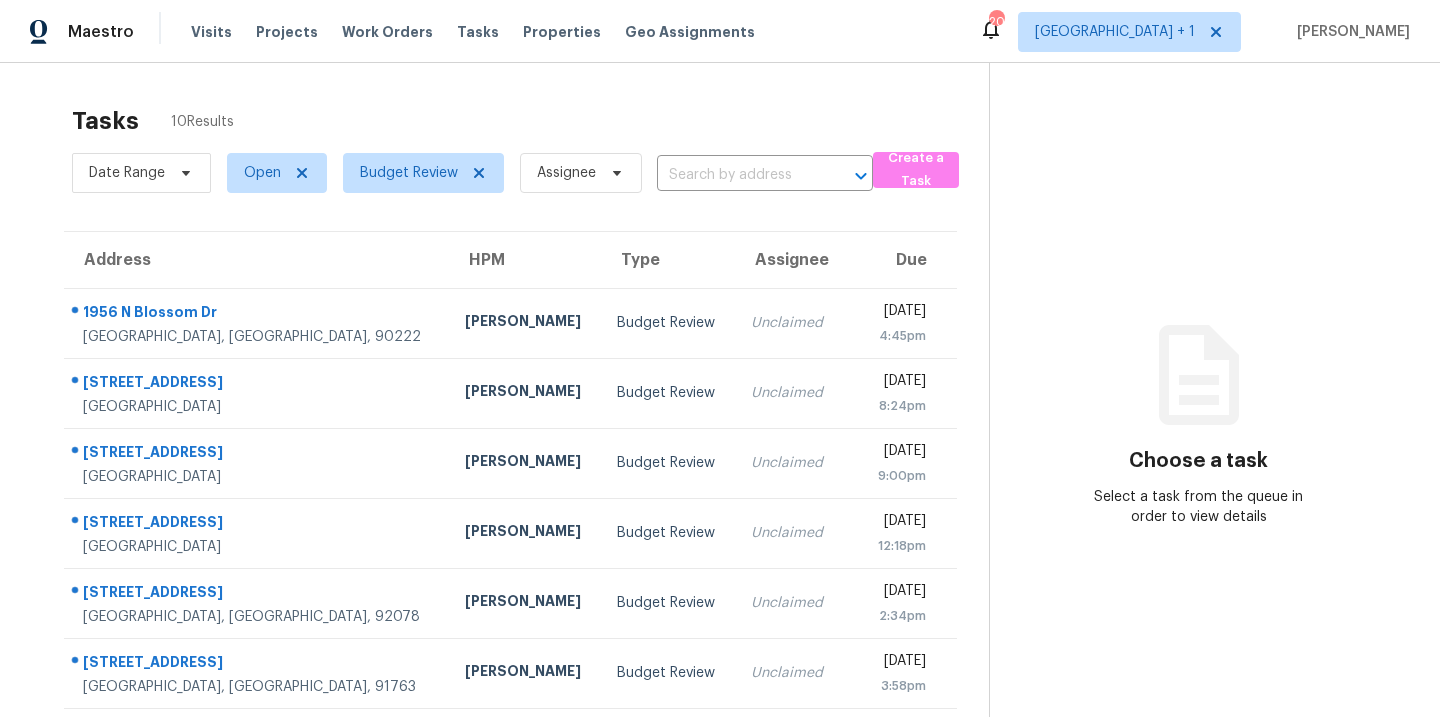 click on "Tasks 10  Results" at bounding box center (530, 121) 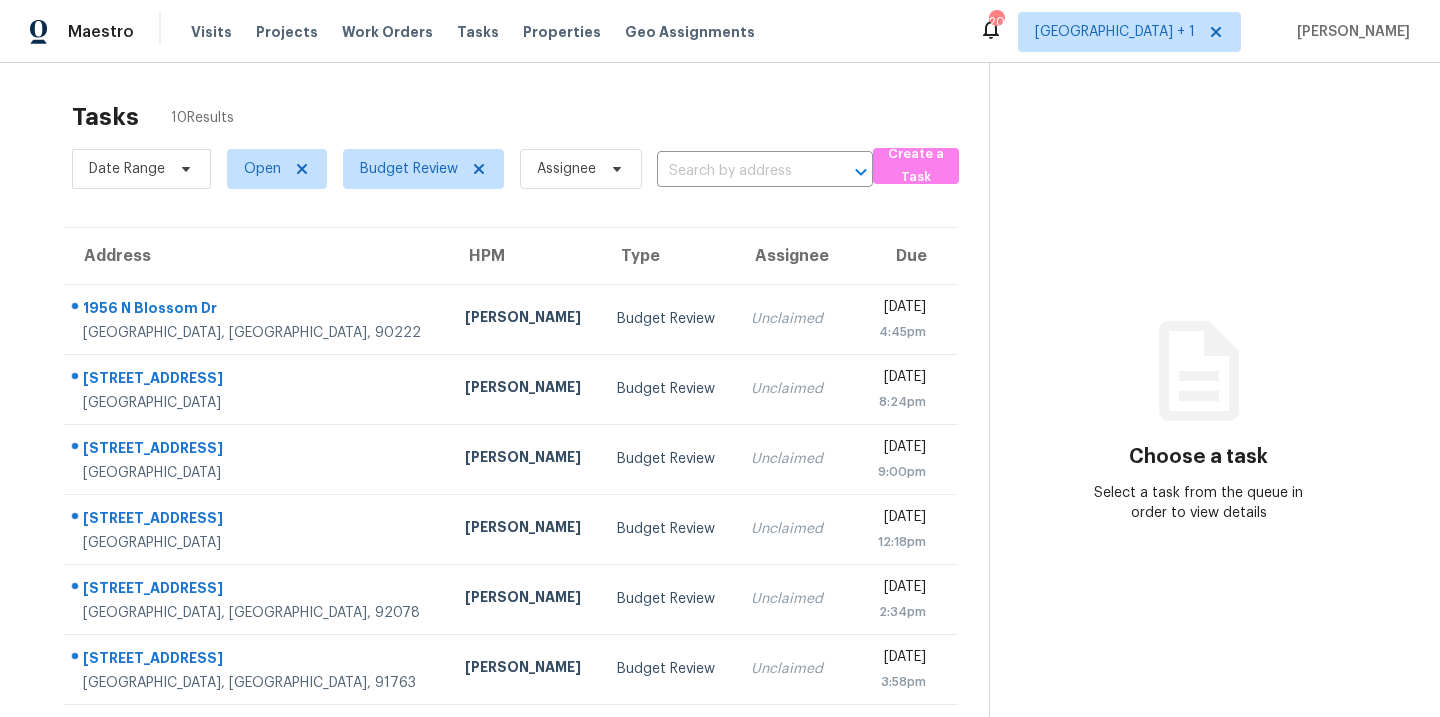 scroll, scrollTop: 0, scrollLeft: 0, axis: both 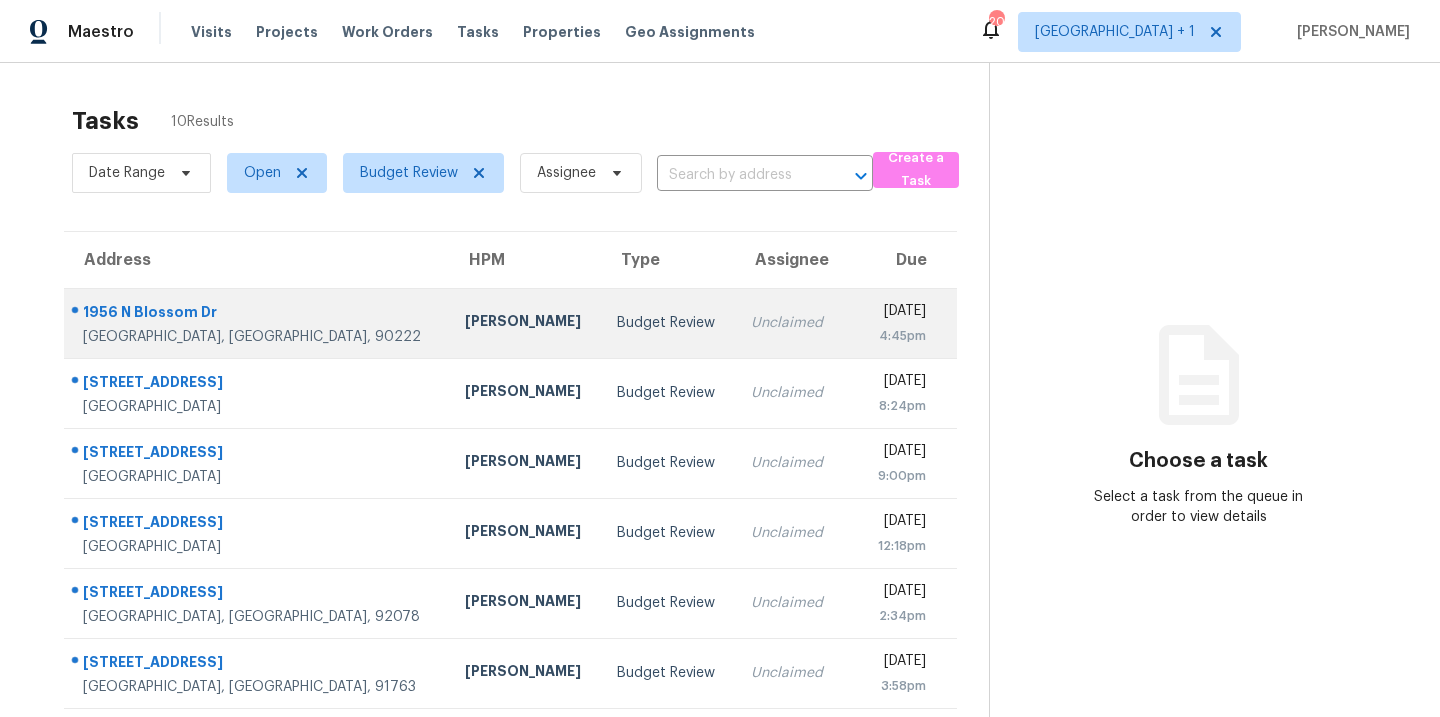 click on "Budget Review" at bounding box center (668, 323) 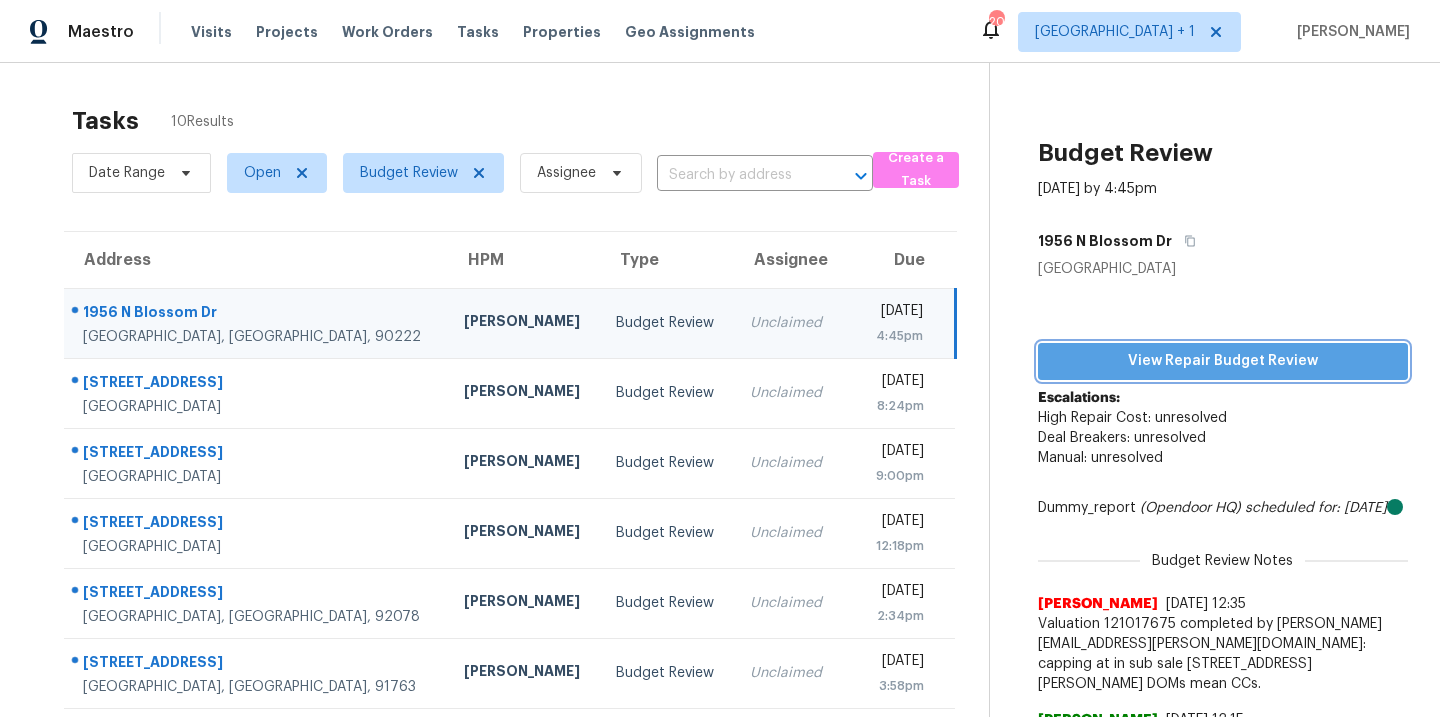 click on "View Repair Budget Review" at bounding box center [1223, 361] 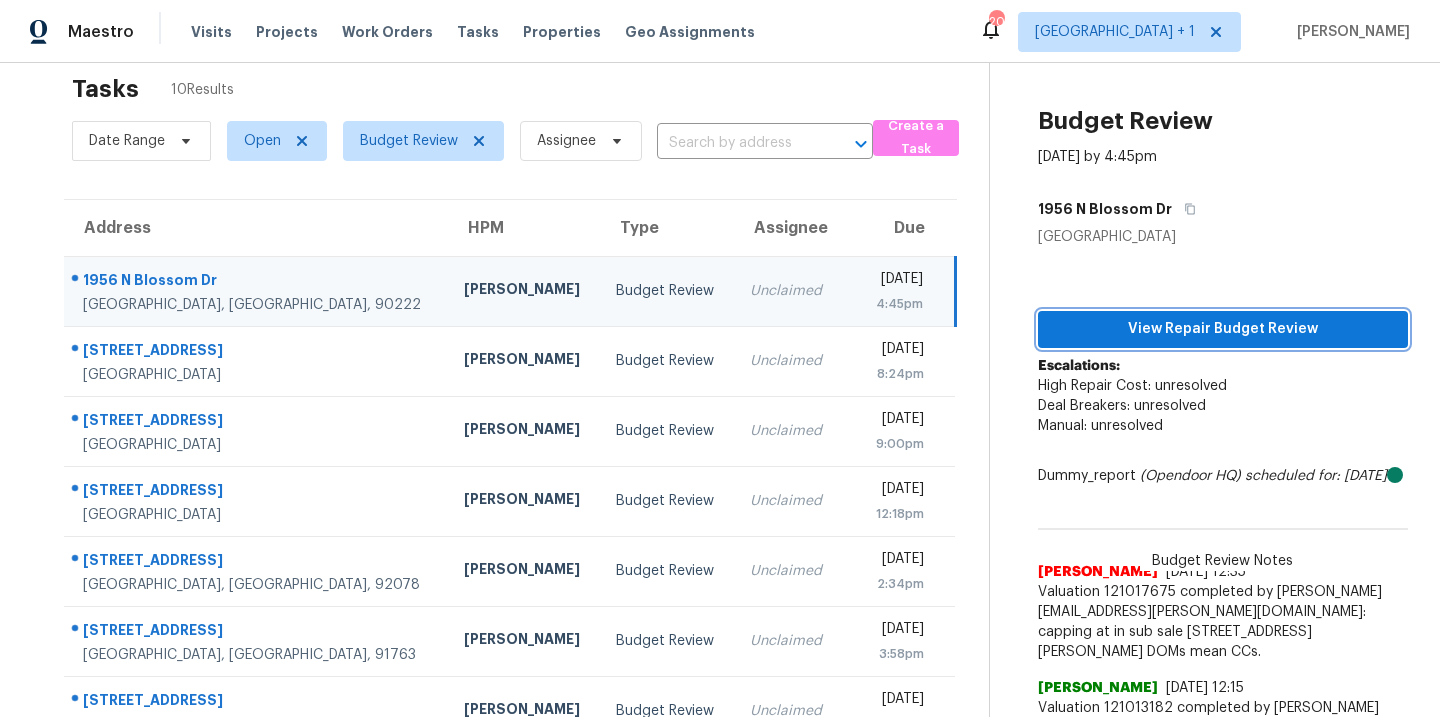 scroll, scrollTop: 33, scrollLeft: 0, axis: vertical 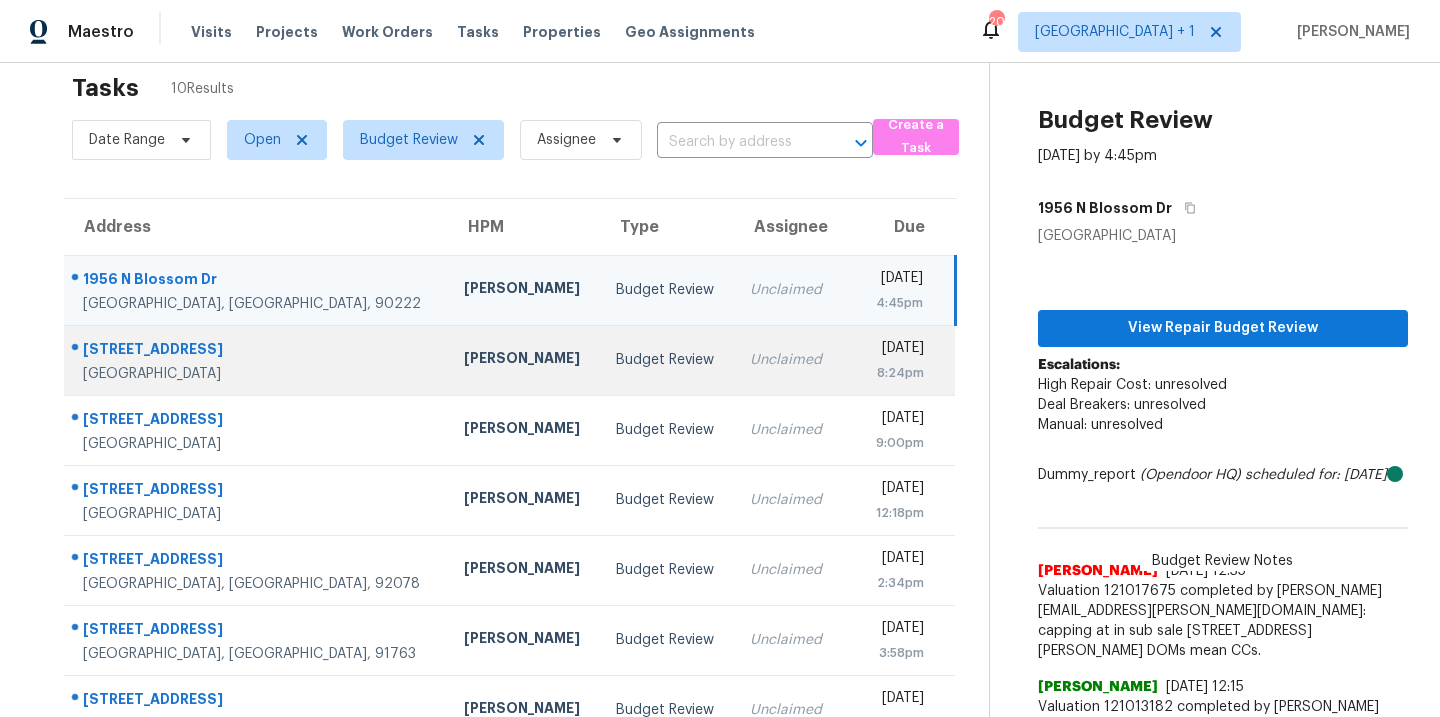 click on "Budget Review" at bounding box center (667, 360) 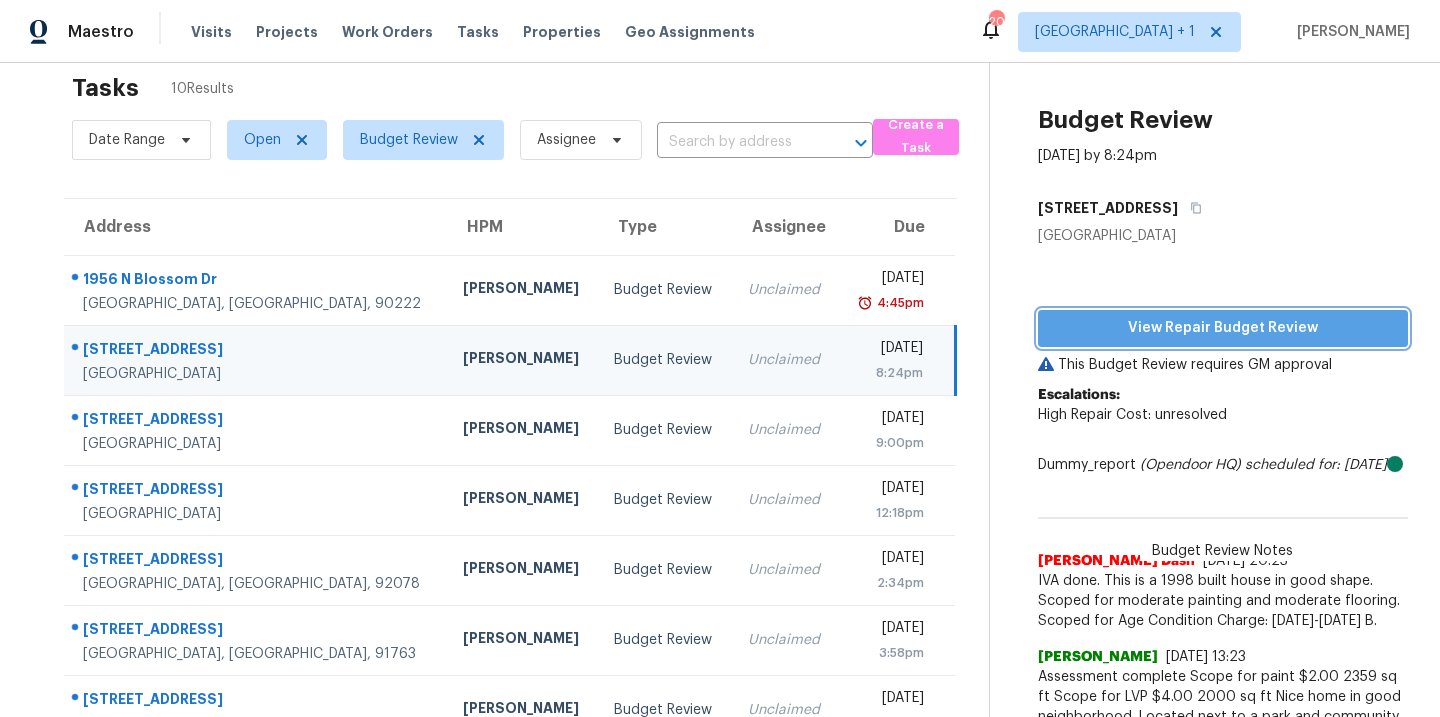 click on "View Repair Budget Review" at bounding box center [1223, 328] 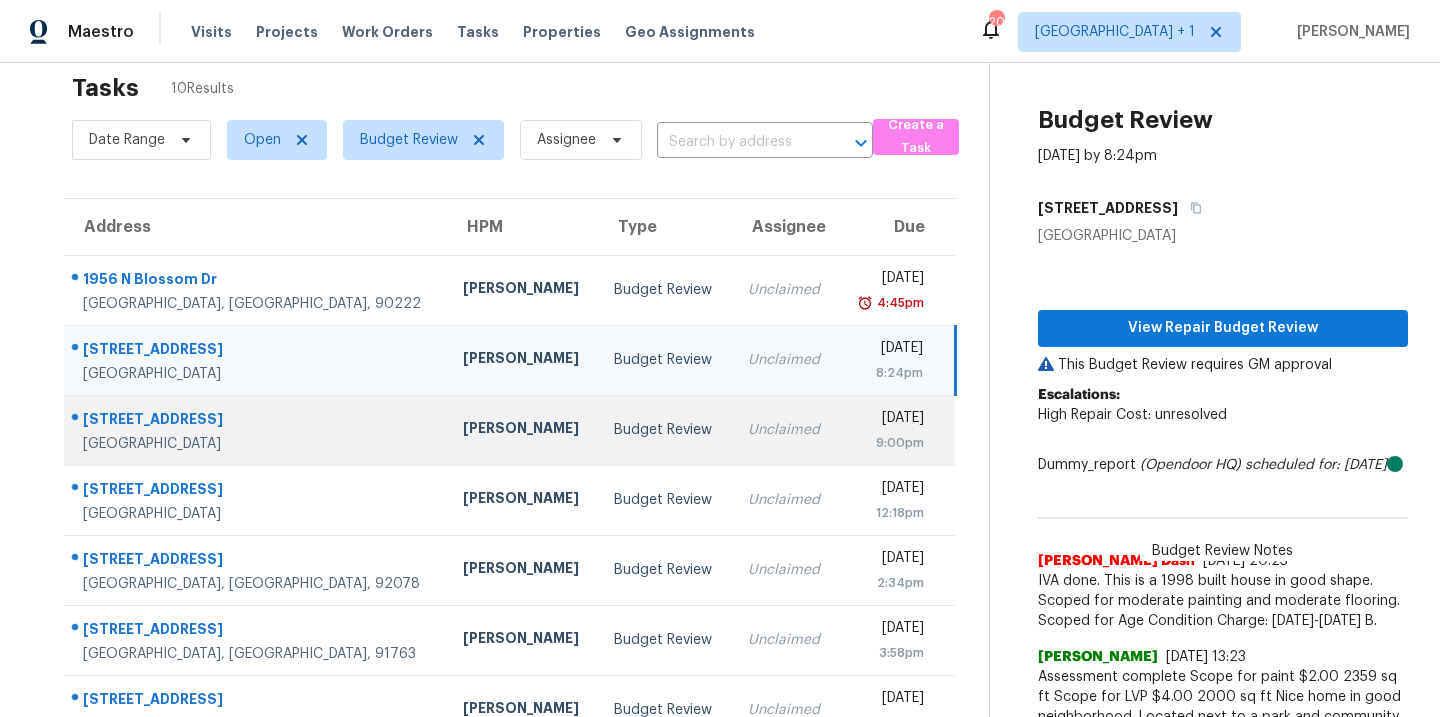 click on "[PERSON_NAME]" at bounding box center (523, 430) 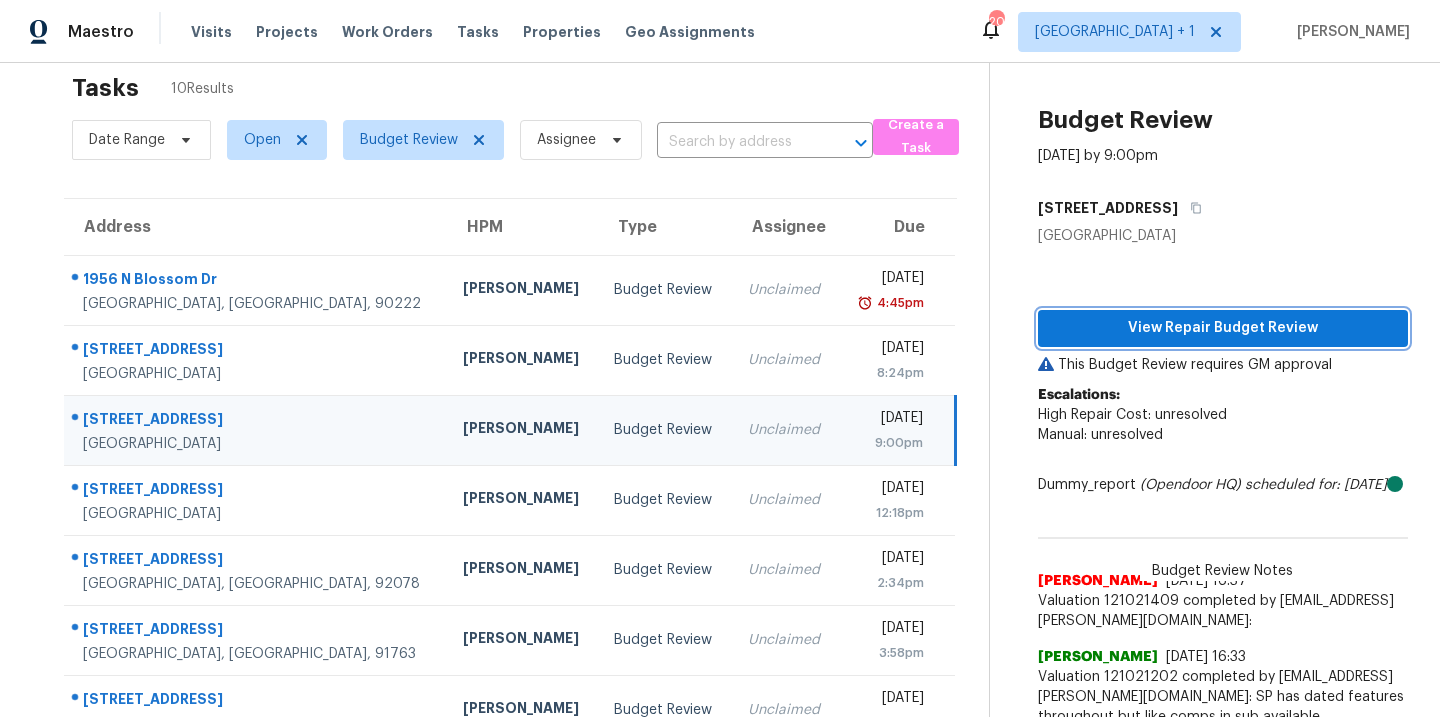 click on "View Repair Budget Review" at bounding box center [1223, 328] 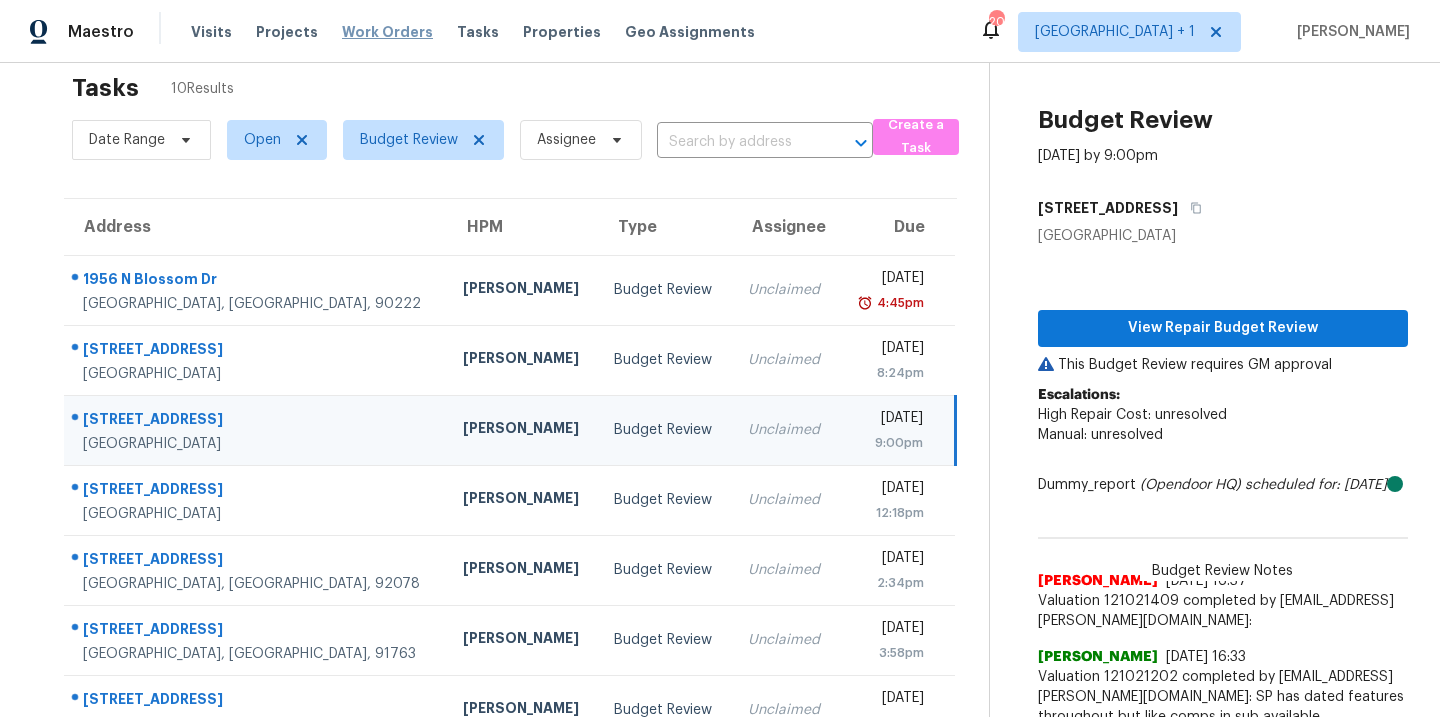 click on "Work Orders" at bounding box center [387, 32] 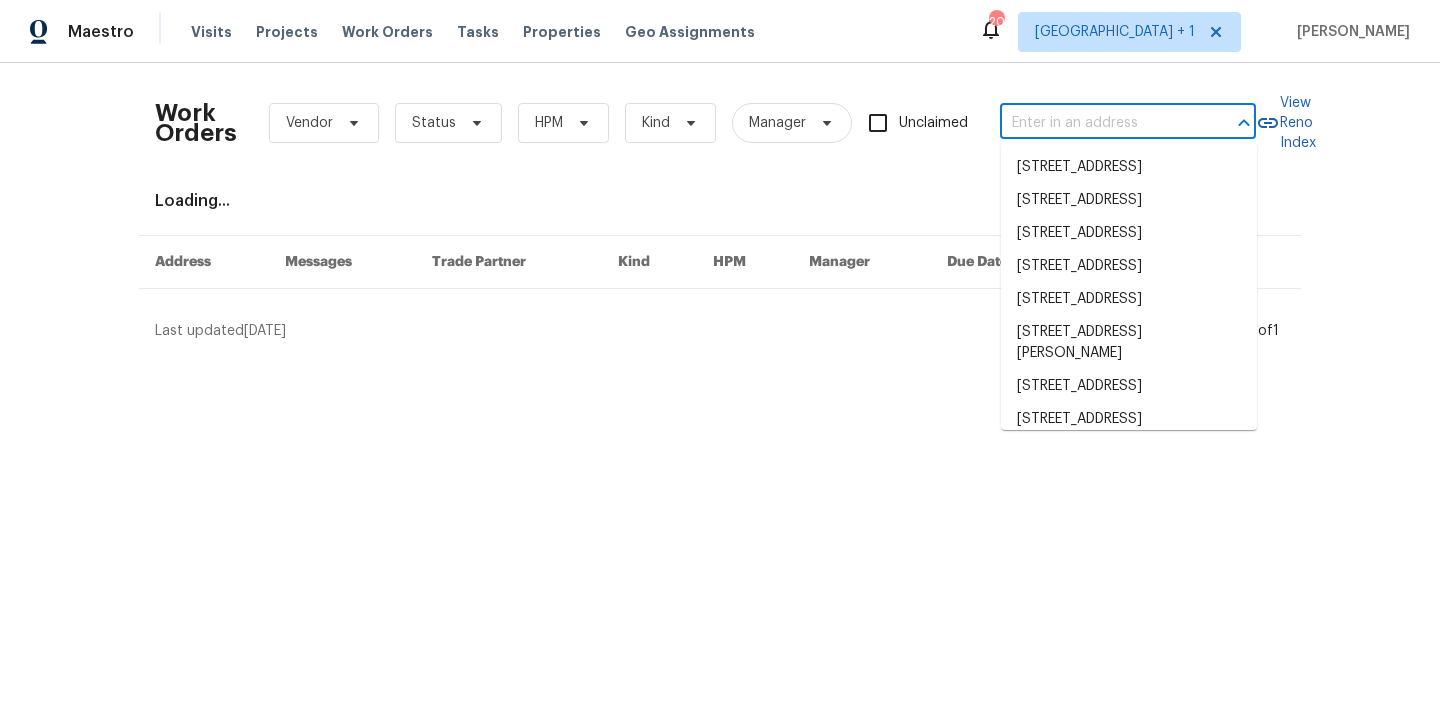 click at bounding box center (1100, 123) 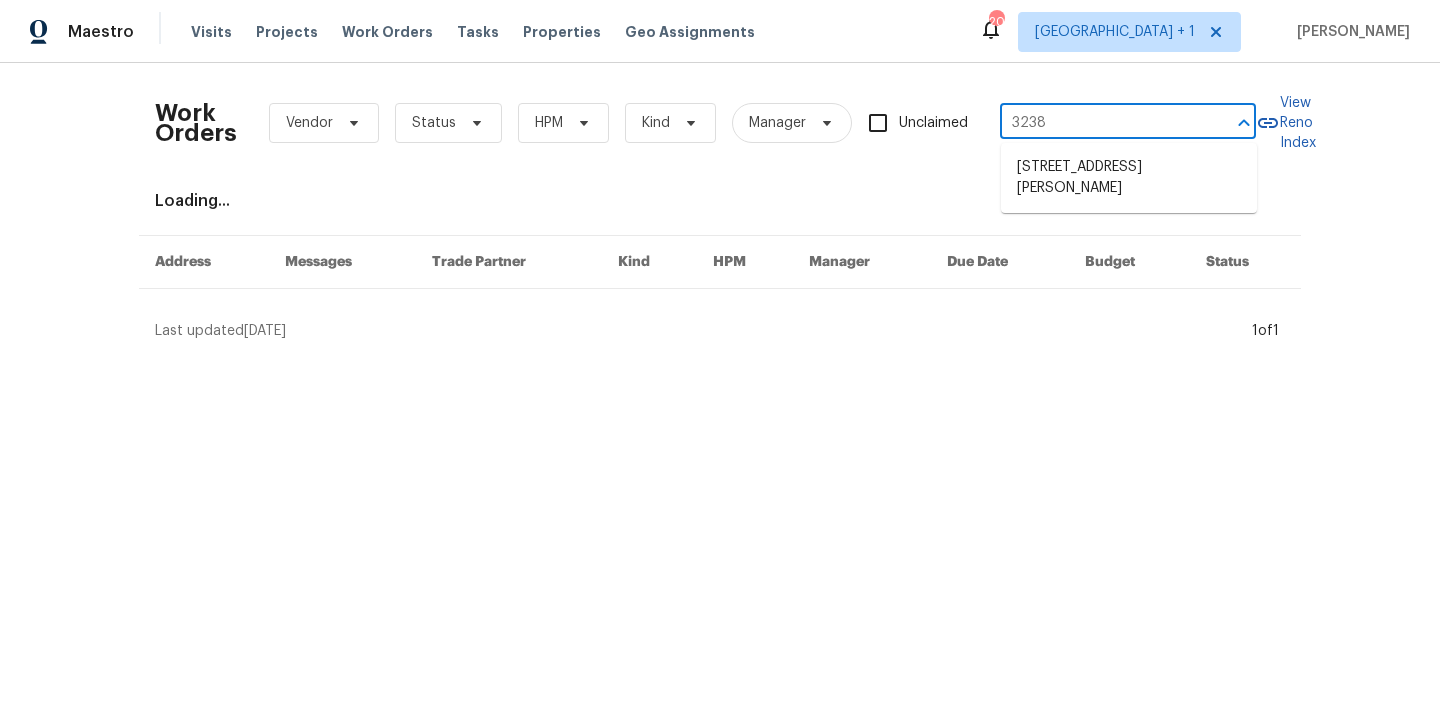 type on "3238" 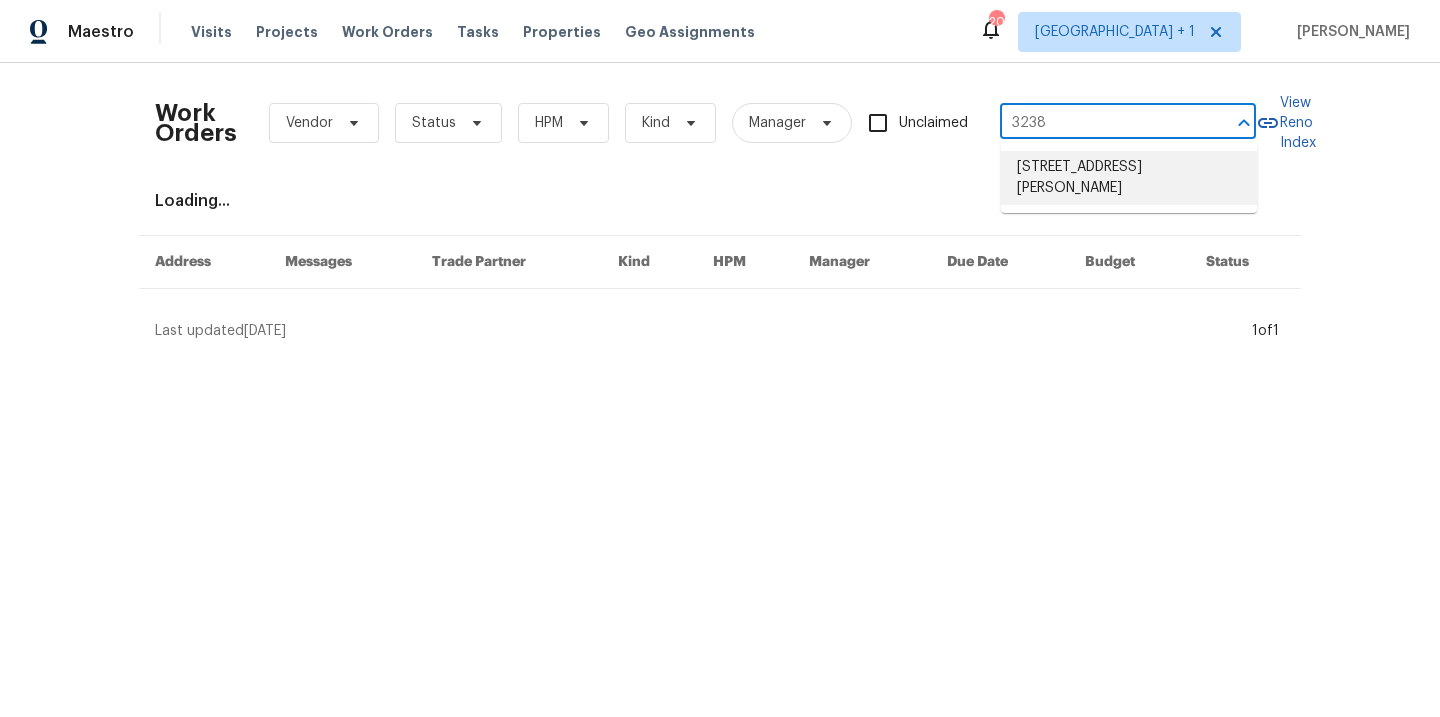 click on "3238 Ryans Pl, Lancaster, CA 93536" at bounding box center (1129, 178) 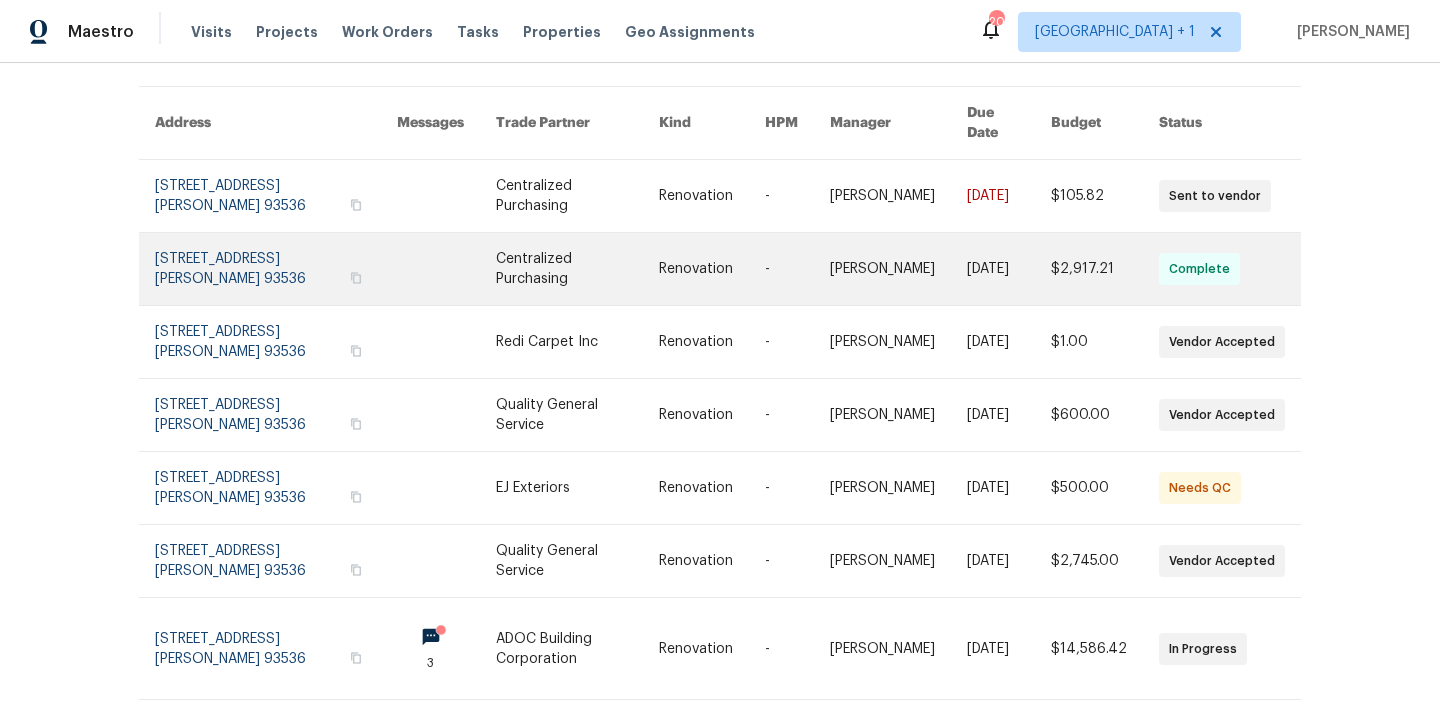 scroll, scrollTop: 179, scrollLeft: 0, axis: vertical 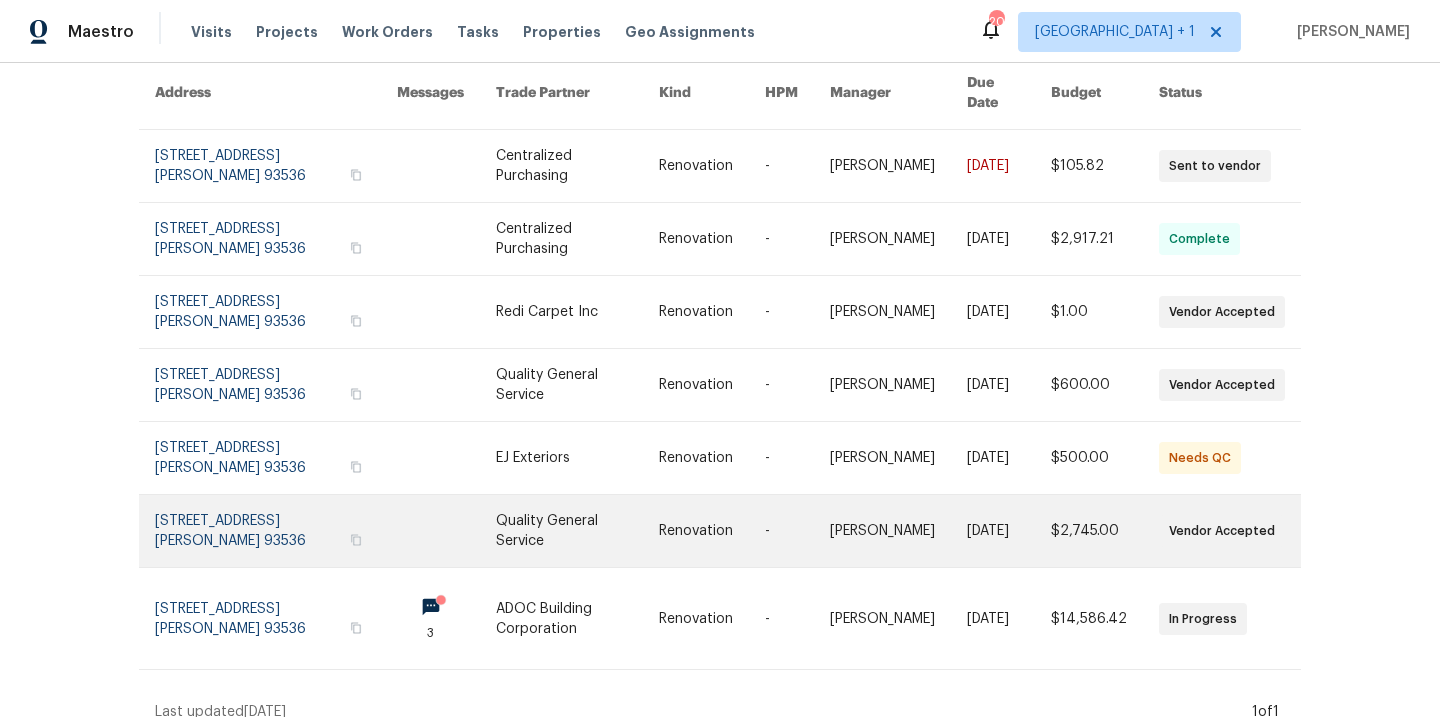 click at bounding box center (577, 531) 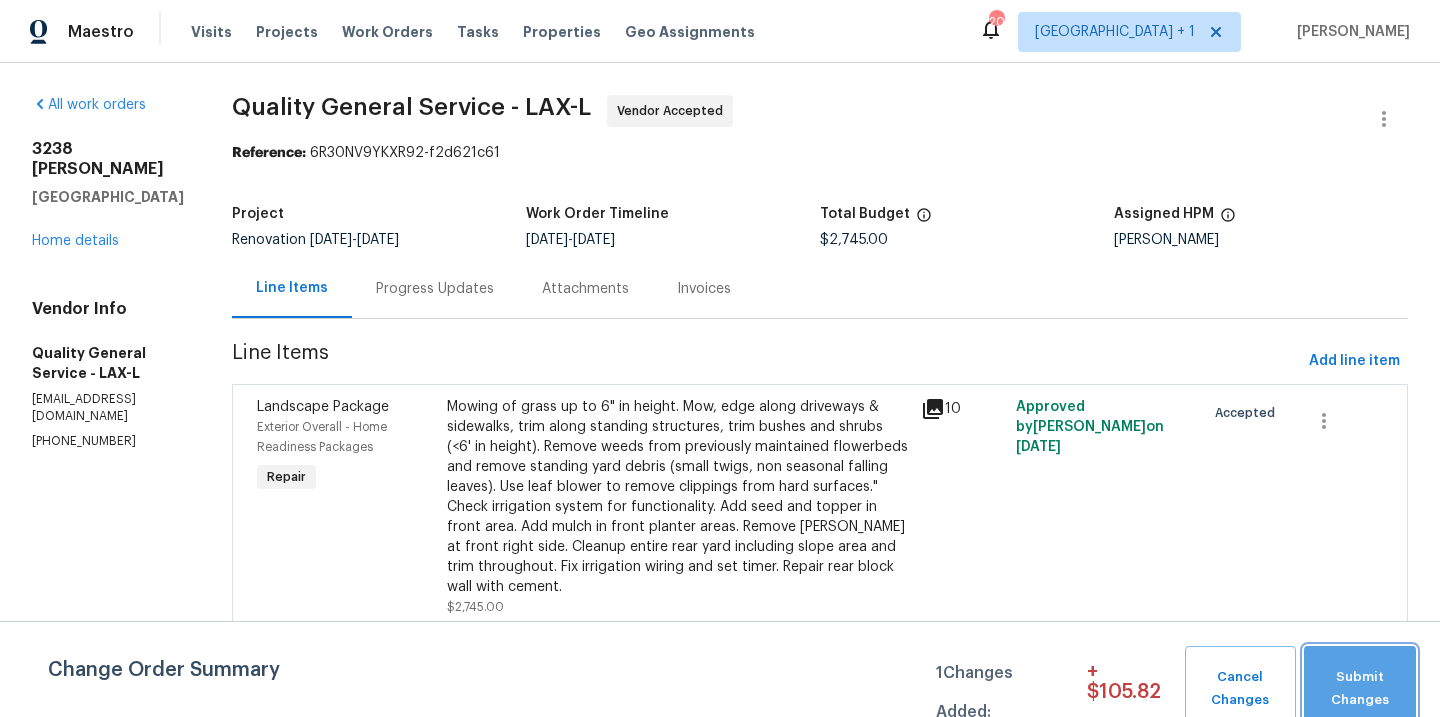 click on "Submit Changes" at bounding box center (1360, 689) 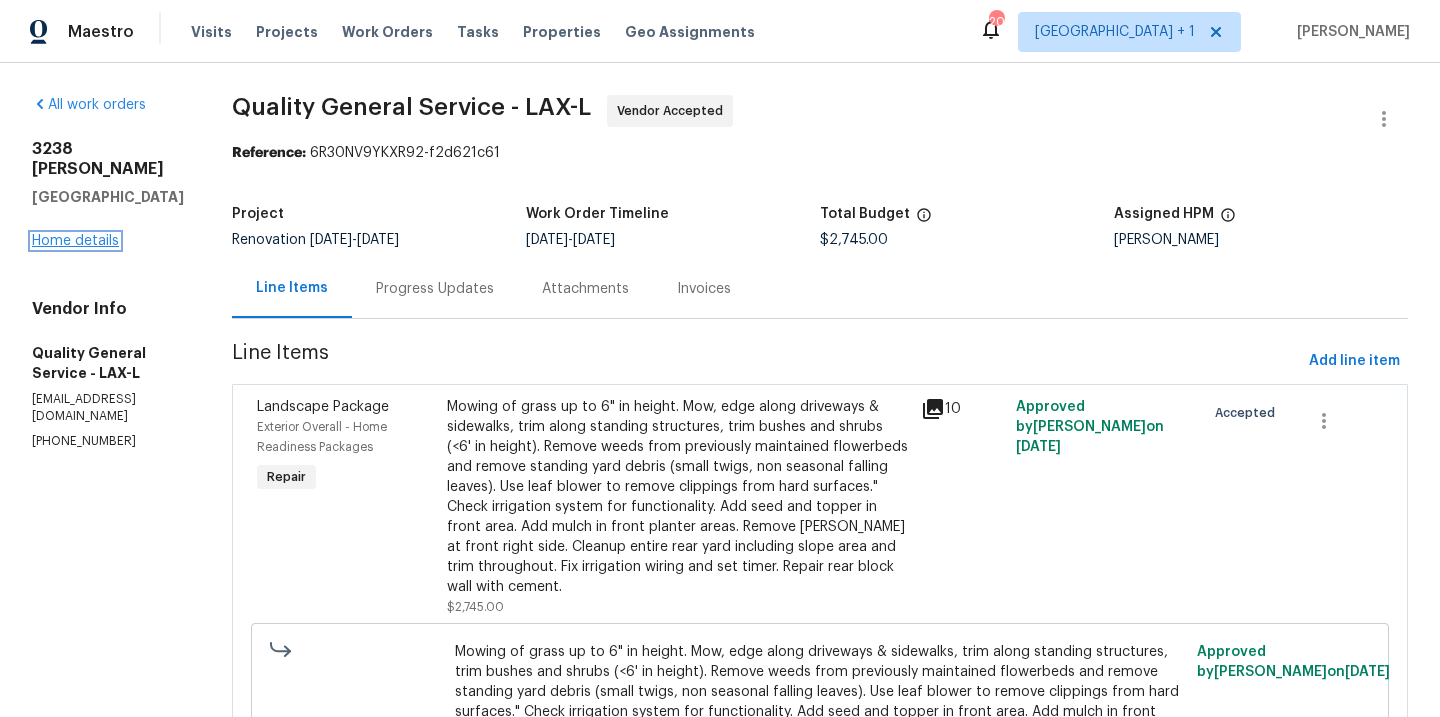 click on "Home details" at bounding box center [75, 241] 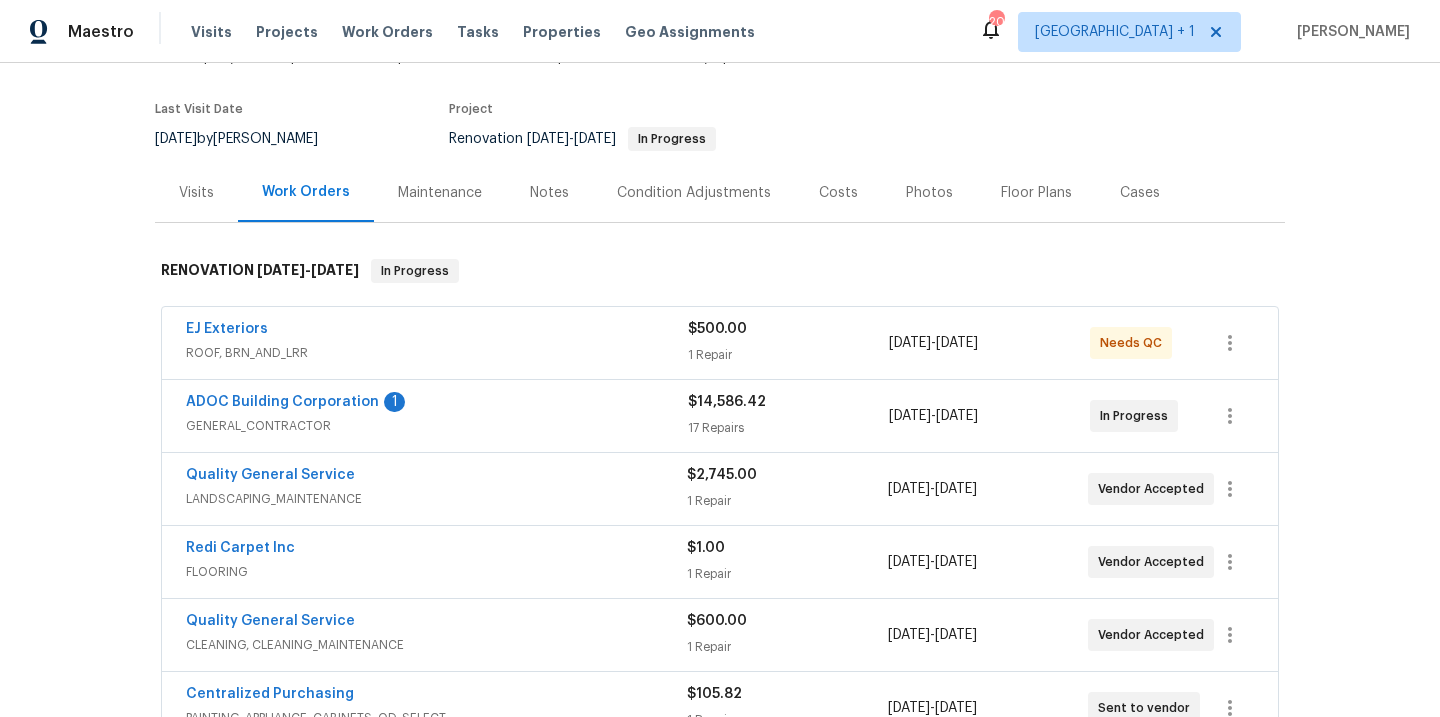 scroll, scrollTop: 155, scrollLeft: 0, axis: vertical 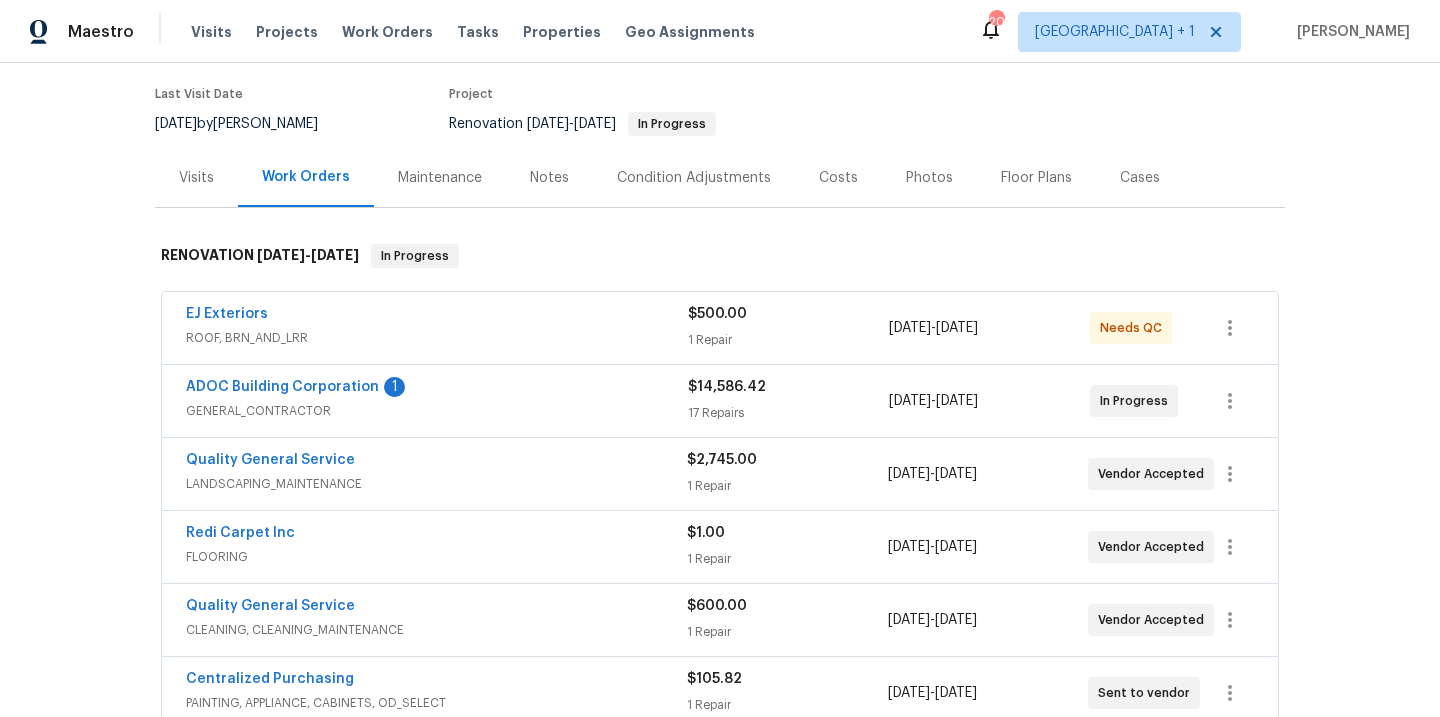 click on "Quality General Service" at bounding box center [436, 462] 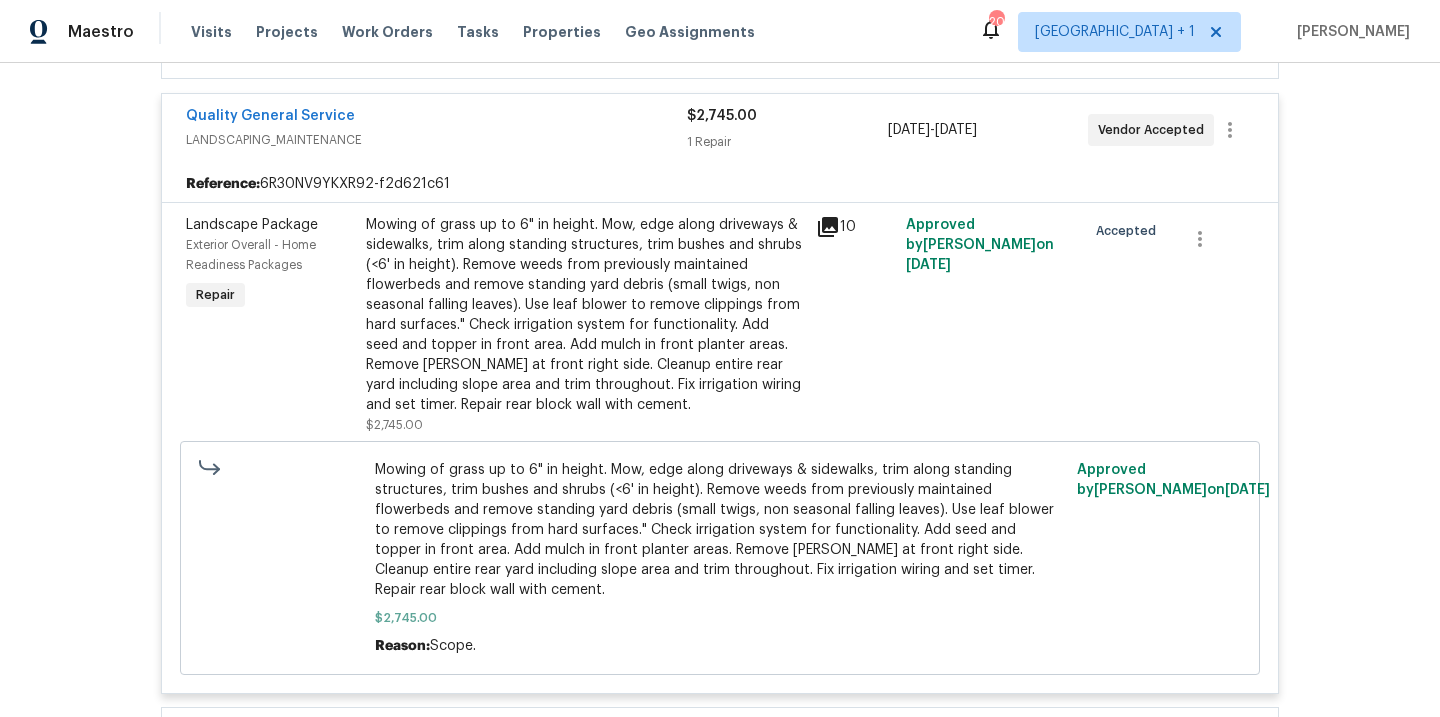 scroll, scrollTop: 475, scrollLeft: 0, axis: vertical 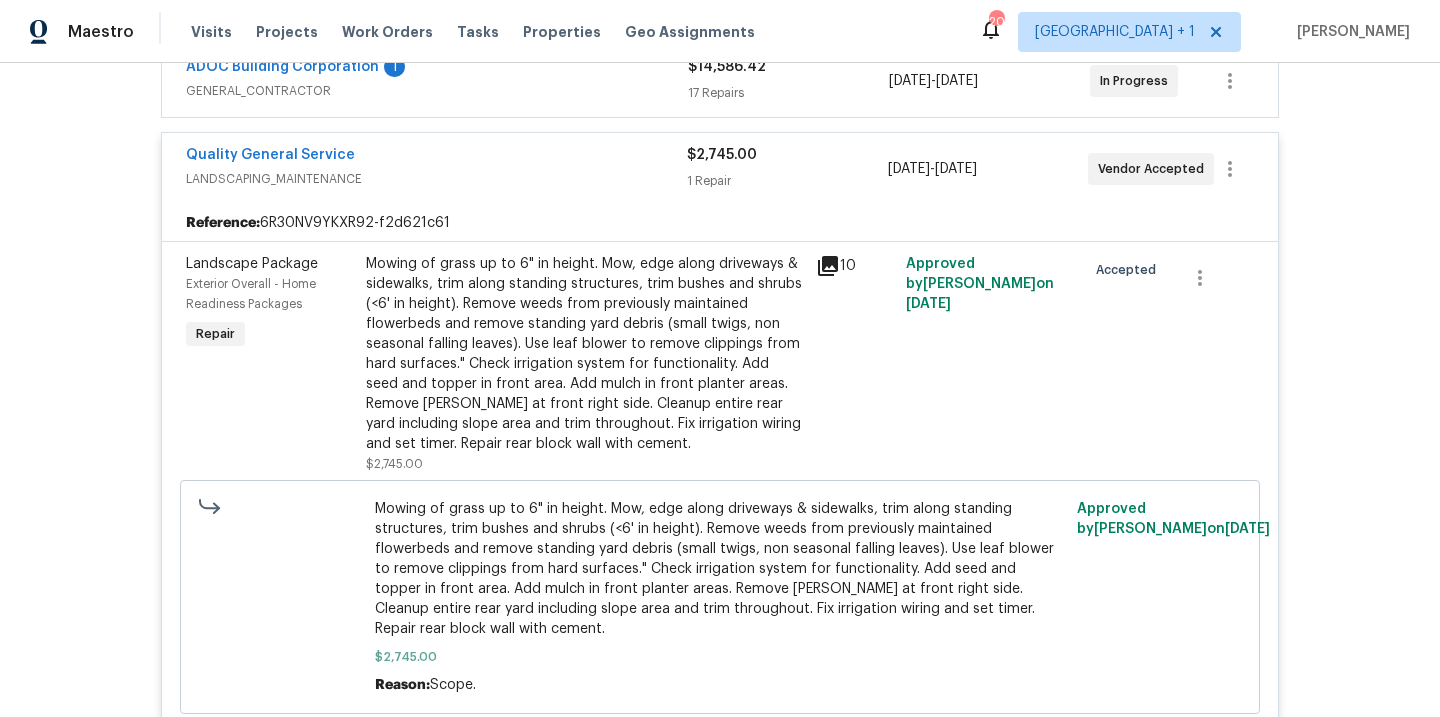 click on "Mowing of grass up to 6" in height. Mow, edge along driveways & sidewalks, trim along standing structures, trim bushes and shrubs (<6' in height). Remove weeds from previously maintained flowerbeds and remove standing yard debris (small twigs, non seasonal falling leaves).  Use leaf blower to remove clippings from hard surfaces." Check irrigation system for functionality. Add seed and topper in front area. Add mulch in front planter areas. Remove bush at front right side. Cleanup entire rear yard including slope area and trim throughout. Fix irrigation wiring and set timer.  Repair rear block wall with cement." at bounding box center [585, 354] 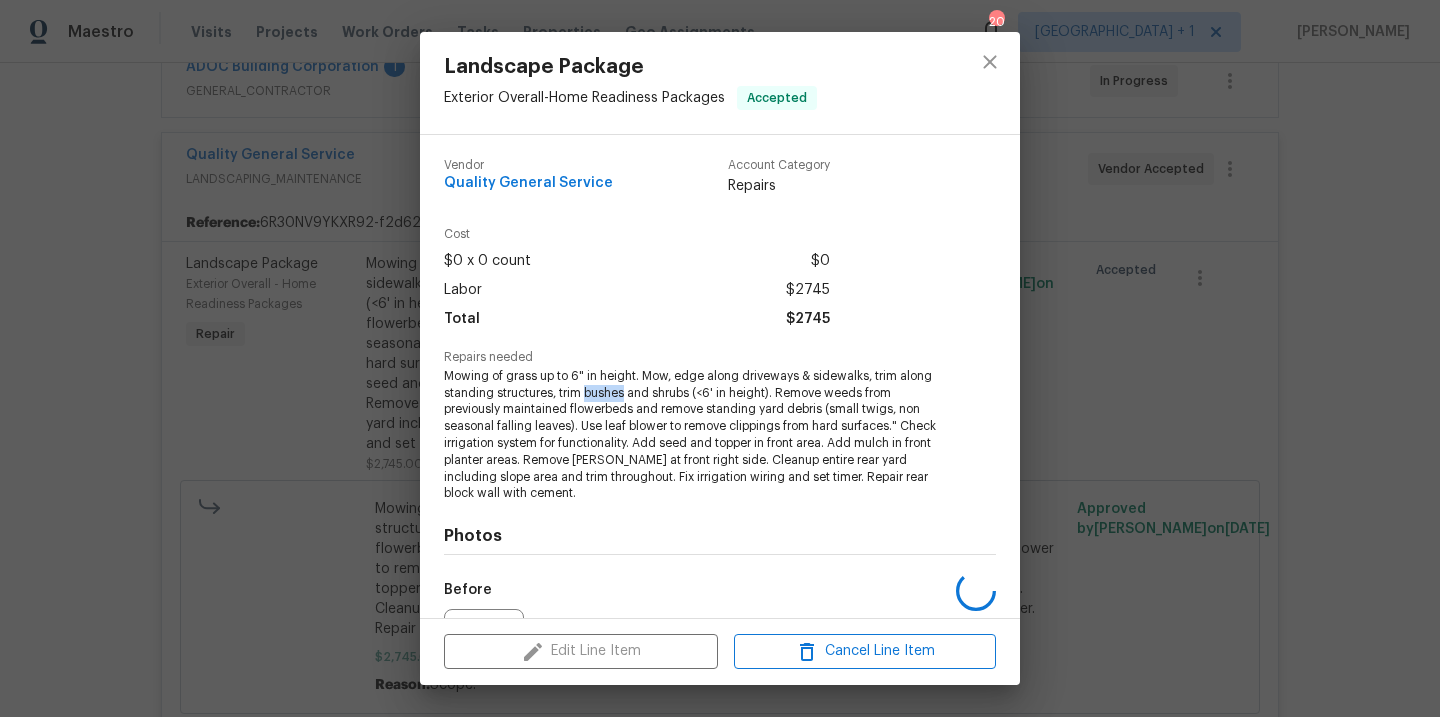 click on "Mowing of grass up to 6" in height. Mow, edge along driveways & sidewalks, trim along standing structures, trim bushes and shrubs (<6' in height). Remove weeds from previously maintained flowerbeds and remove standing yard debris (small twigs, non seasonal falling leaves).  Use leaf blower to remove clippings from hard surfaces." Check irrigation system for functionality. Add seed and topper in front area. Add mulch in front planter areas. Remove bush at front right side. Cleanup entire rear yard including slope area and trim throughout. Fix irrigation wiring and set timer.  Repair rear block wall with cement." at bounding box center [692, 435] 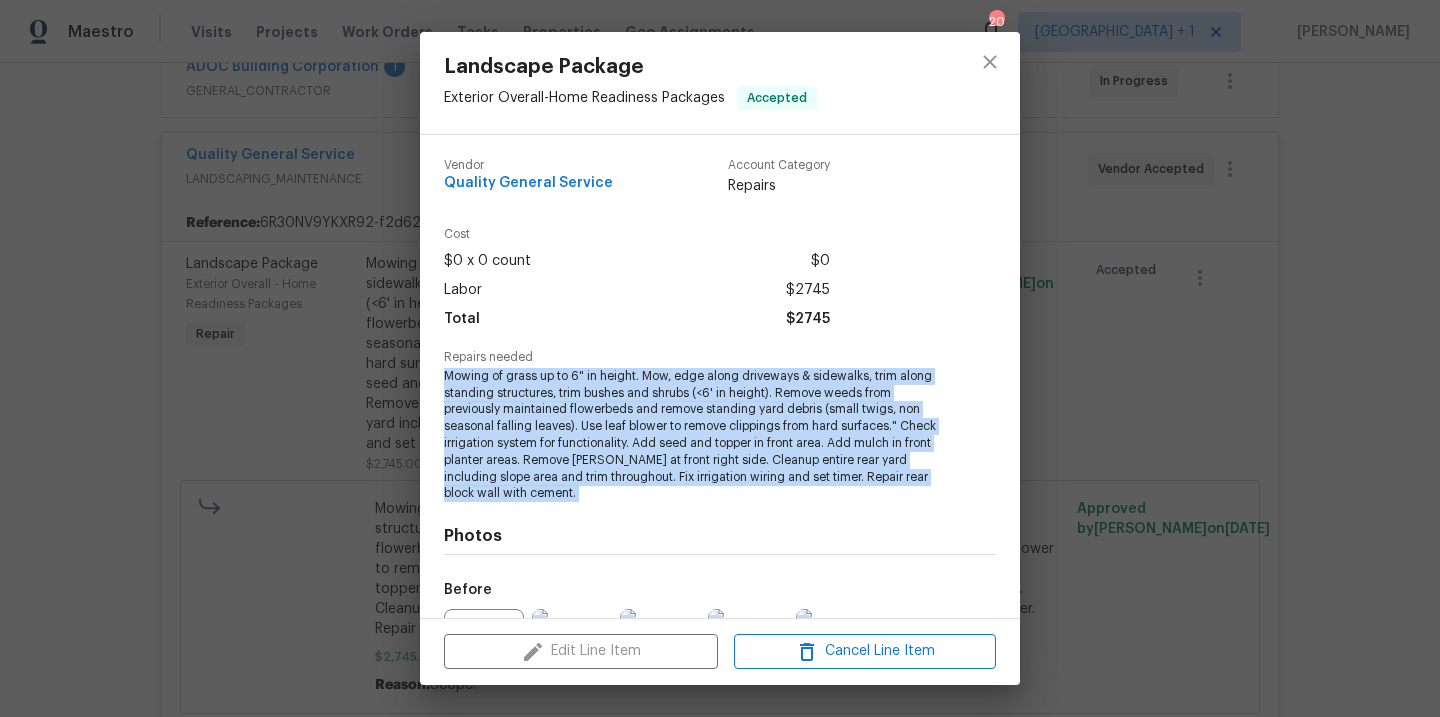 click on "Mowing of grass up to 6" in height. Mow, edge along driveways & sidewalks, trim along standing structures, trim bushes and shrubs (<6' in height). Remove weeds from previously maintained flowerbeds and remove standing yard debris (small twigs, non seasonal falling leaves).  Use leaf blower to remove clippings from hard surfaces." Check irrigation system for functionality. Add seed and topper in front area. Add mulch in front planter areas. Remove bush at front right side. Cleanup entire rear yard including slope area and trim throughout. Fix irrigation wiring and set timer.  Repair rear block wall with cement." at bounding box center (692, 435) 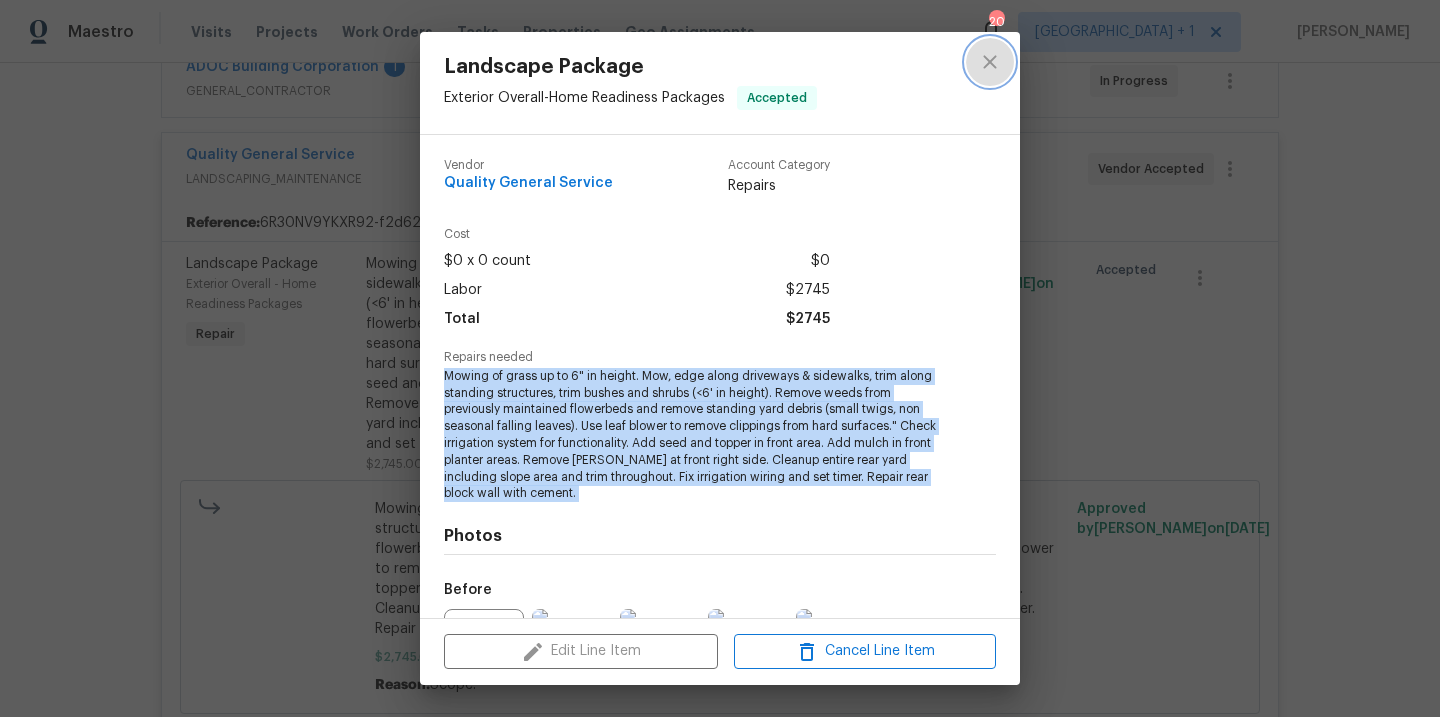 click 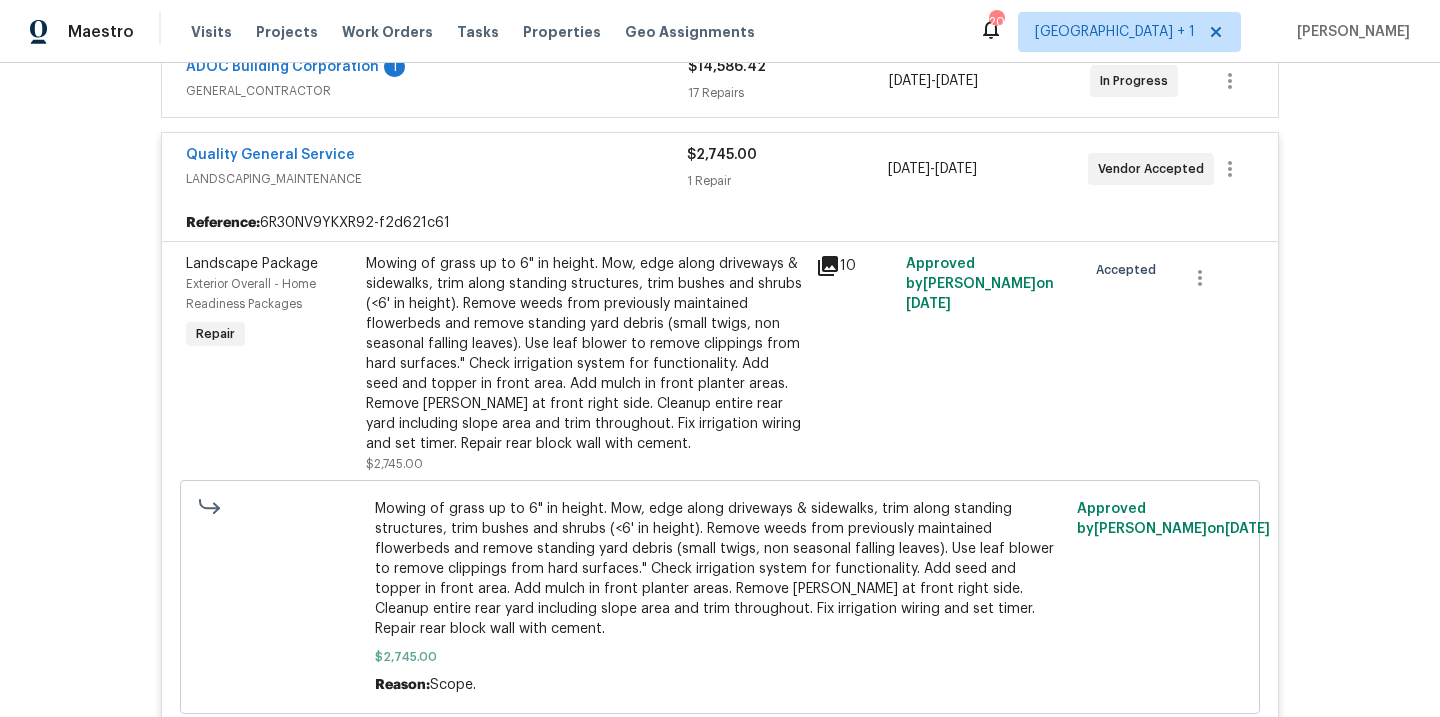 click on "Back to all projects 3238 Ryans Pl, Lancaster, CA 93536 5 Beds | 4 1/2 Baths | Total: 3776 ft² | Above Grade: 3776 ft² | Basement Finished: N/A | 2005 Not seen today Mark Seen Actions Last Visit Date 7/7/2025  by  Frank Santellanes   Project Renovation   7/1/2025  -  7/25/2025 In Progress Visits Work Orders Maintenance Notes Condition Adjustments Costs Photos Floor Plans Cases RENOVATION   7/1/25  -  7/25/25 In Progress EJ Exteriors ROOF, BRN_AND_LRR $500.00 1 Repair 7/1/2025  -  7/12/2025 Needs QC ADOC Building Corporation 1 GENERAL_CONTRACTOR $14,586.42 17 Repairs 7/1/2025  -  7/24/2025 In Progress Quality General Service LANDSCAPING_MAINTENANCE $2,745.00 1 Repair 7/1/2025  -  7/25/2025 Vendor Accepted Reference:  6R30NV9YKXR92-f2d621c61 Landscape Package Exterior Overall - Home Readiness Packages Repair $2,745.00   10 Approved by  Frank Santellanes  on   7/7/2025 Accepted $2,745.00 Reason:  Scope. Approved by  Frank Santellanes  on  7/7/2025 Redi Carpet Inc FLOORING $1.00 1 Repair 7/1/2025  -  7/19/2025" at bounding box center (720, 390) 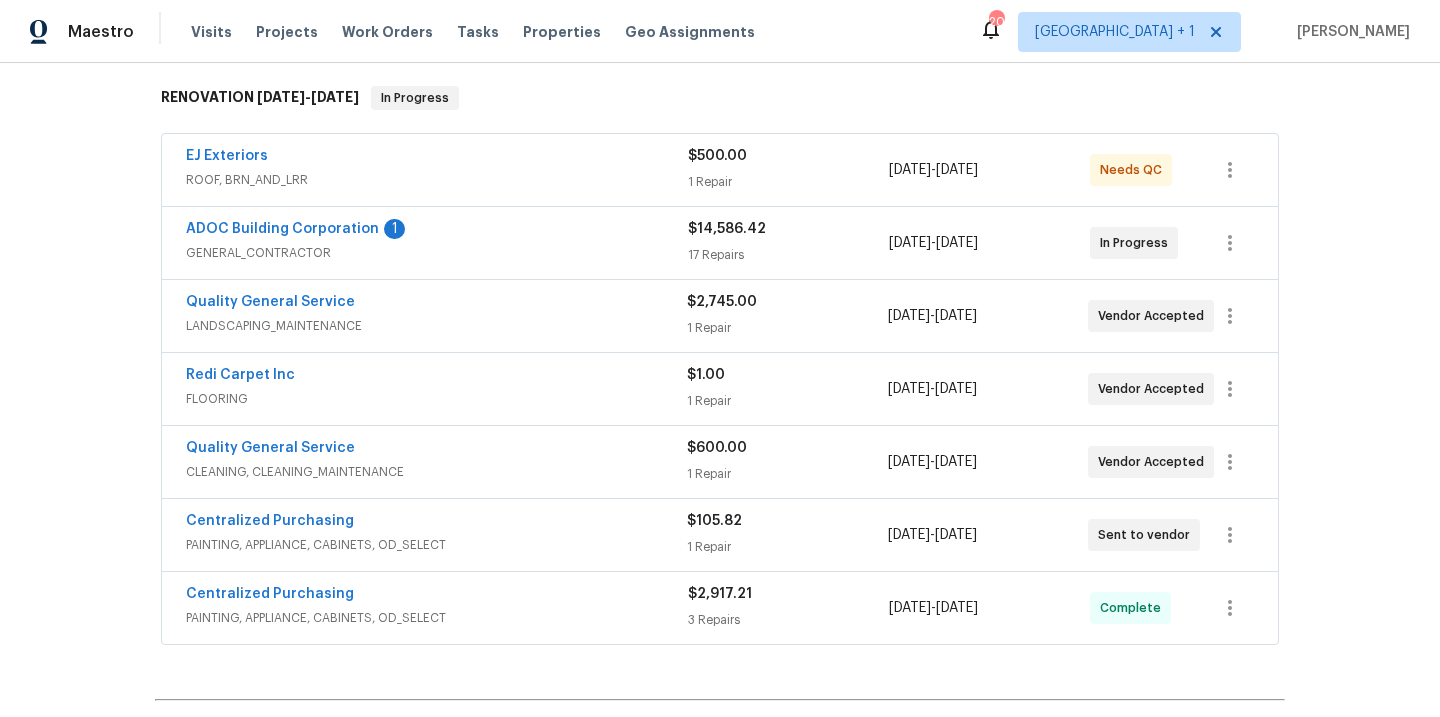 scroll, scrollTop: 270, scrollLeft: 0, axis: vertical 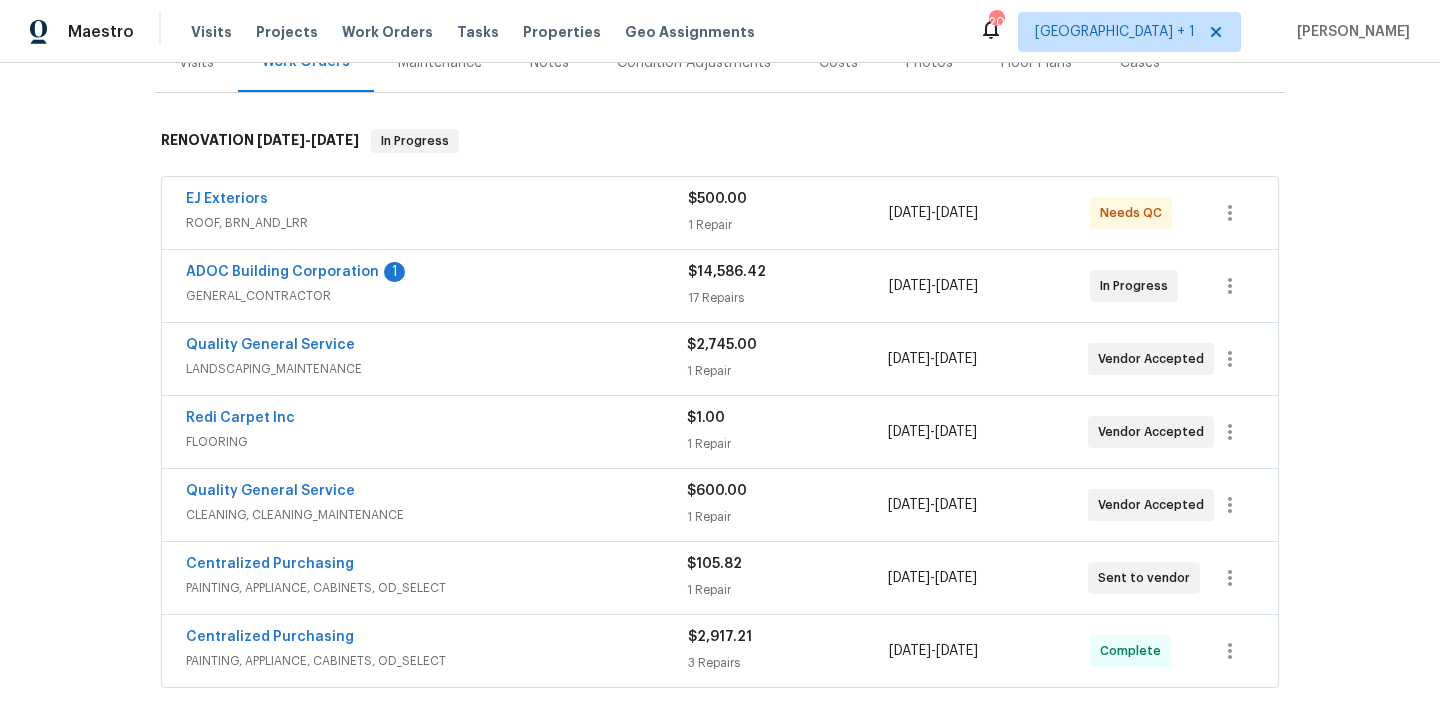 click on "ADOC Building Corporation 1" at bounding box center [437, 274] 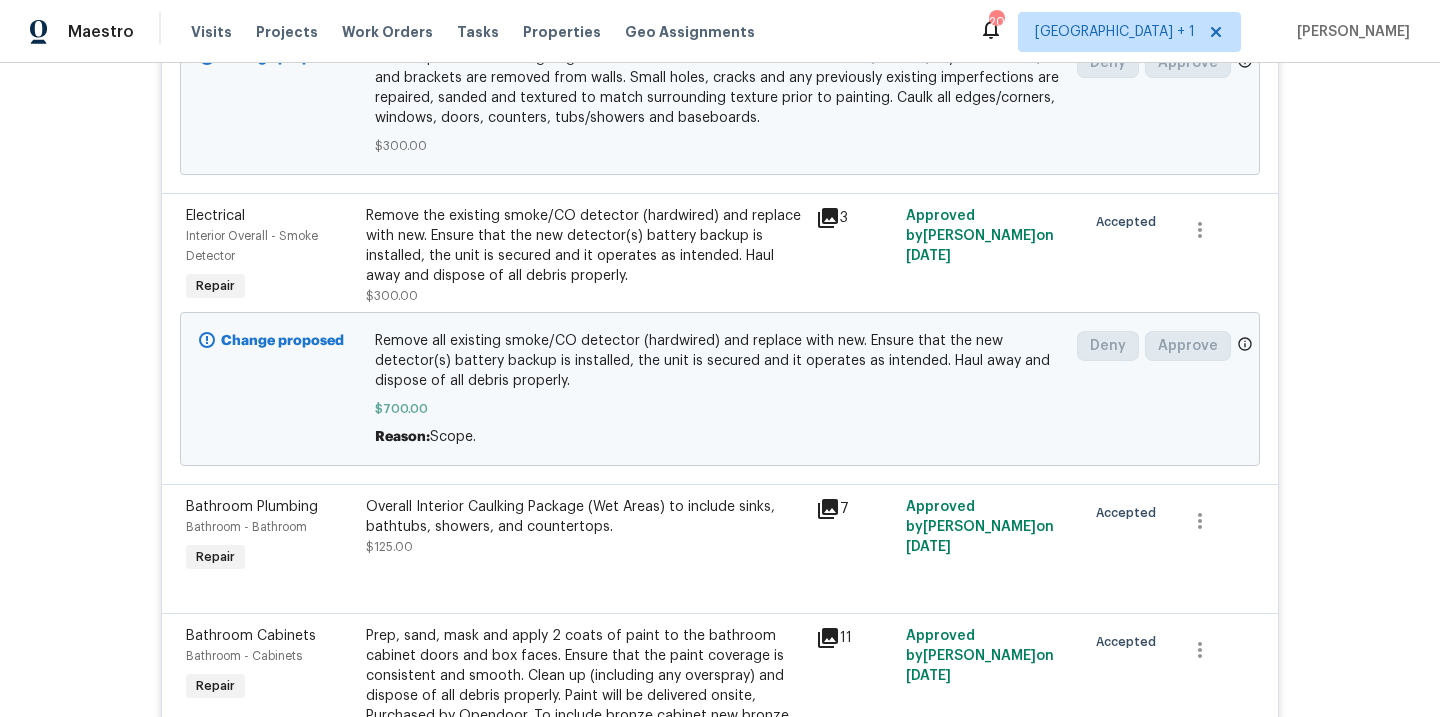 scroll, scrollTop: 1338, scrollLeft: 0, axis: vertical 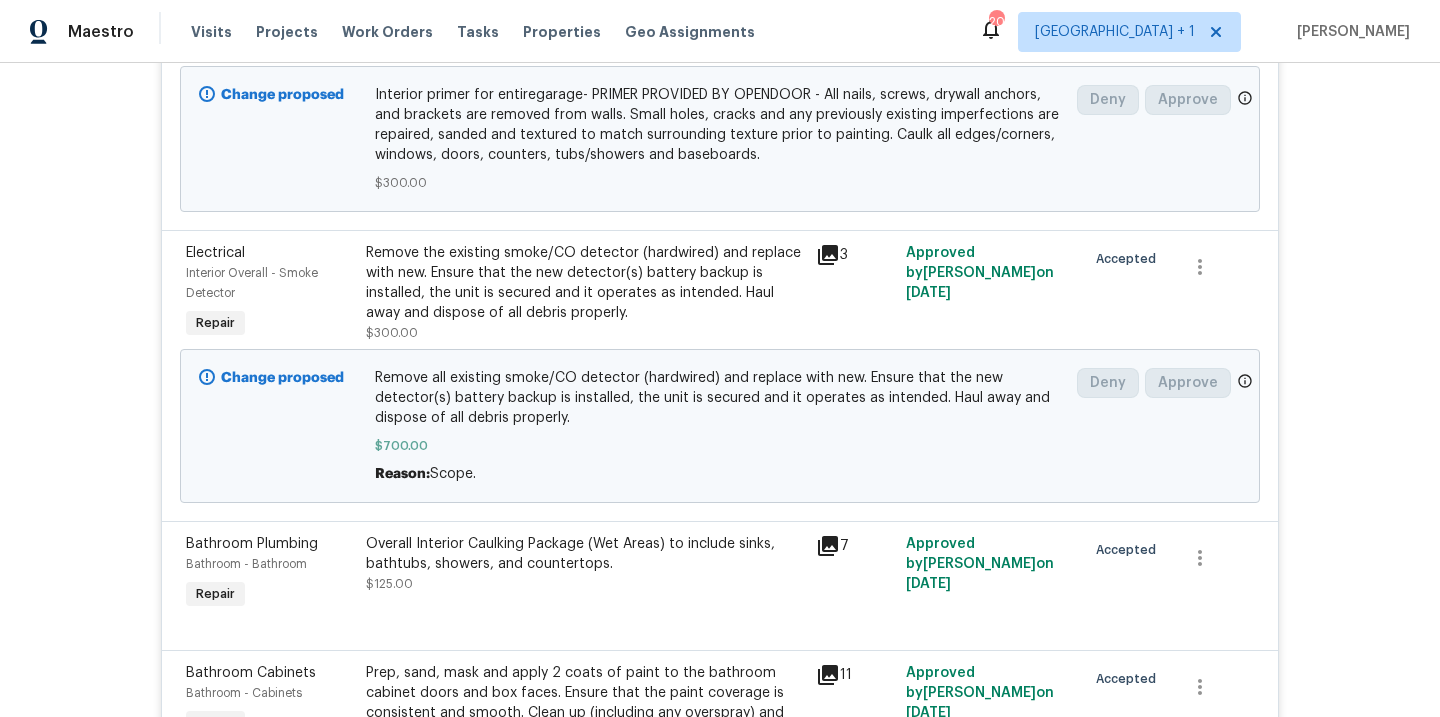 click on "Remove the existing smoke/CO detector (hardwired) and replace with new. Ensure that the new detector(s) battery backup is installed, the unit is secured and it operates as intended. Haul away and dispose of all debris properly." at bounding box center [585, 283] 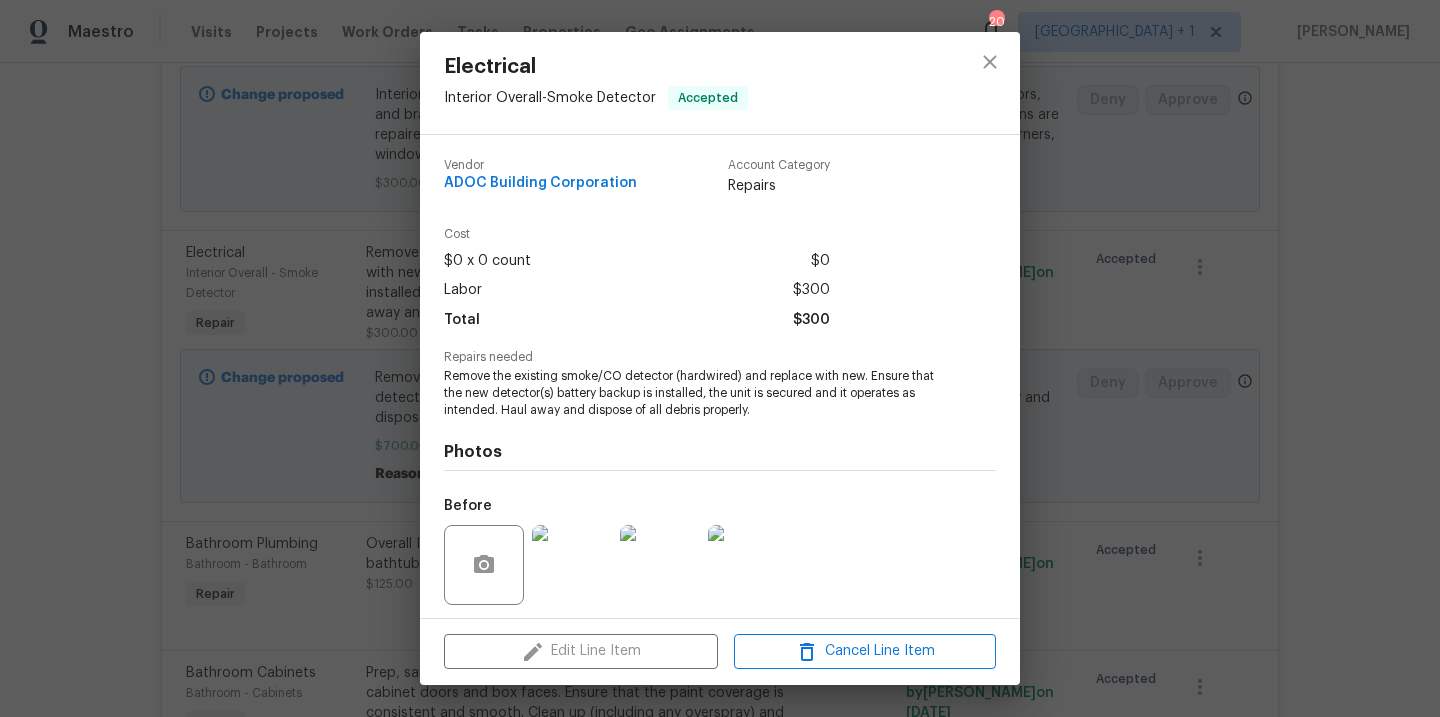 scroll, scrollTop: 137, scrollLeft: 0, axis: vertical 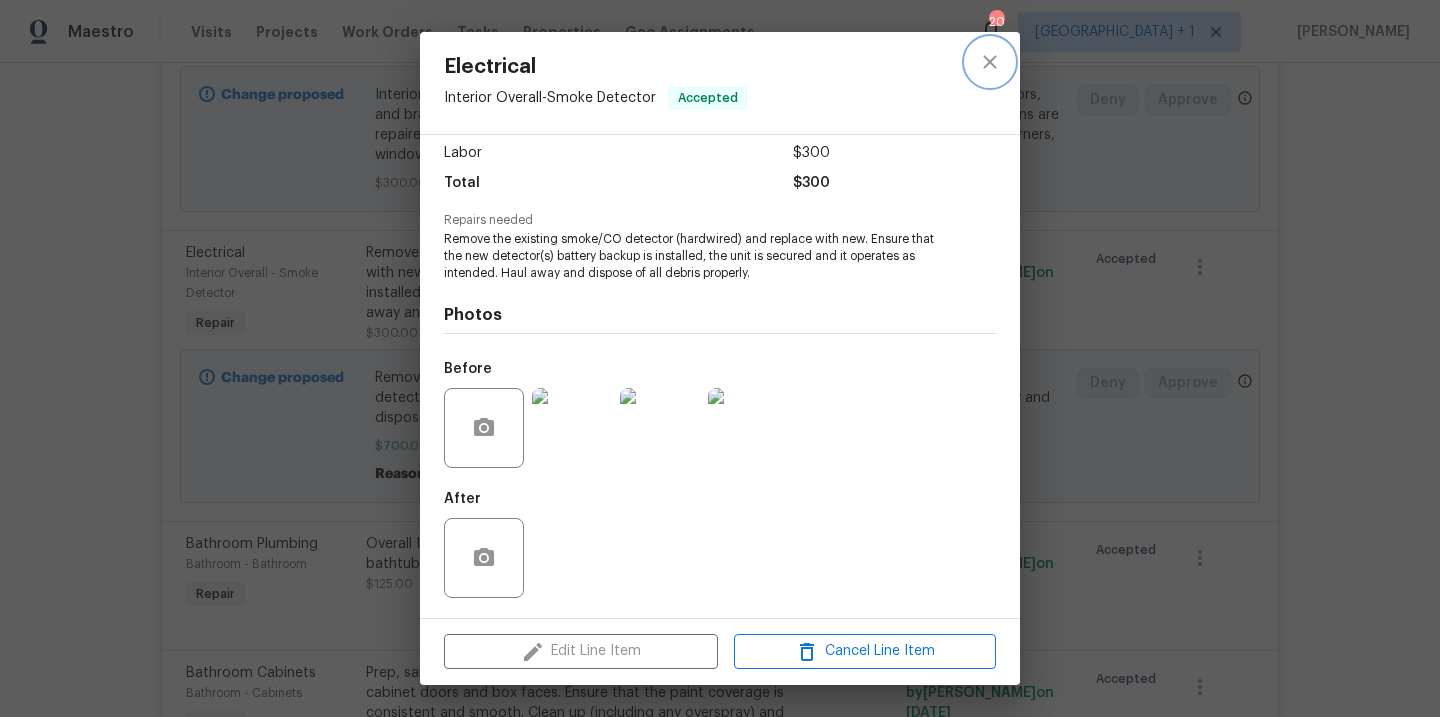 click 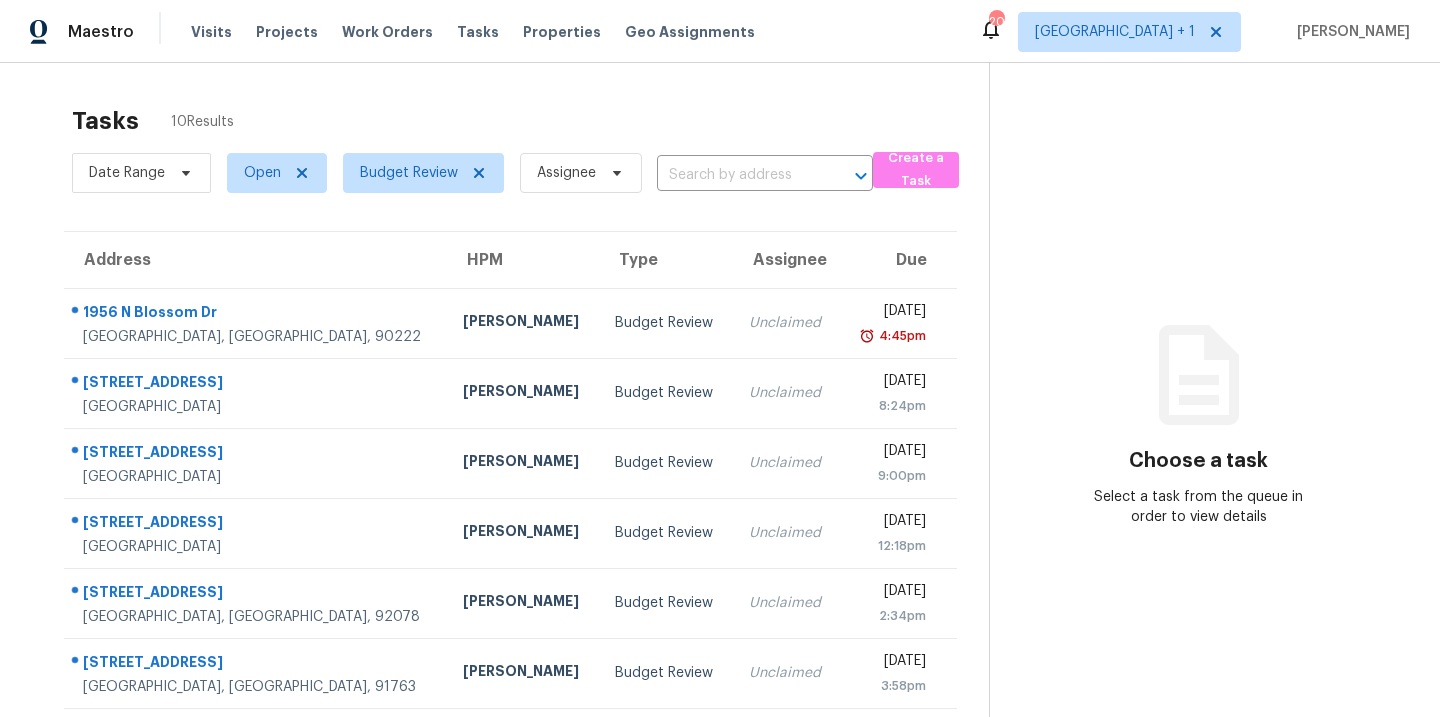 scroll, scrollTop: 0, scrollLeft: 0, axis: both 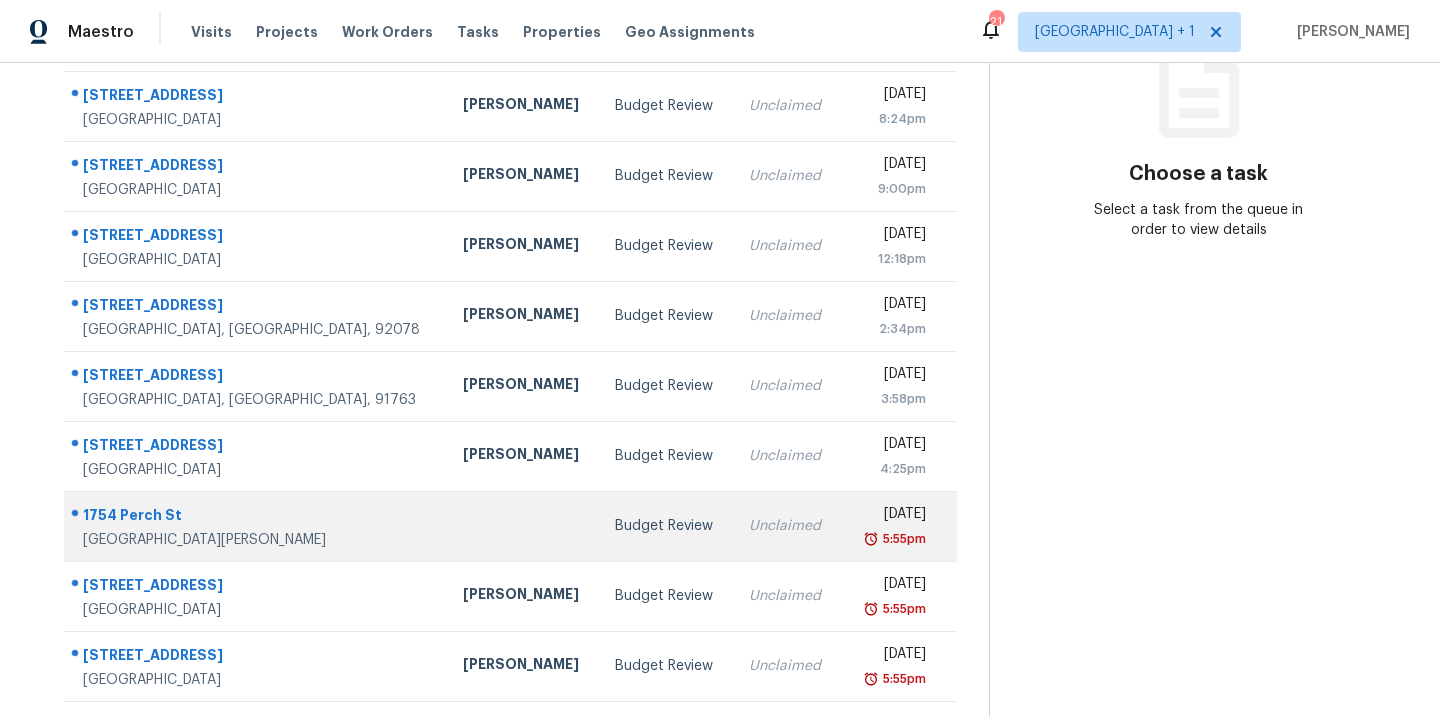 click on "Budget Review" at bounding box center (666, 526) 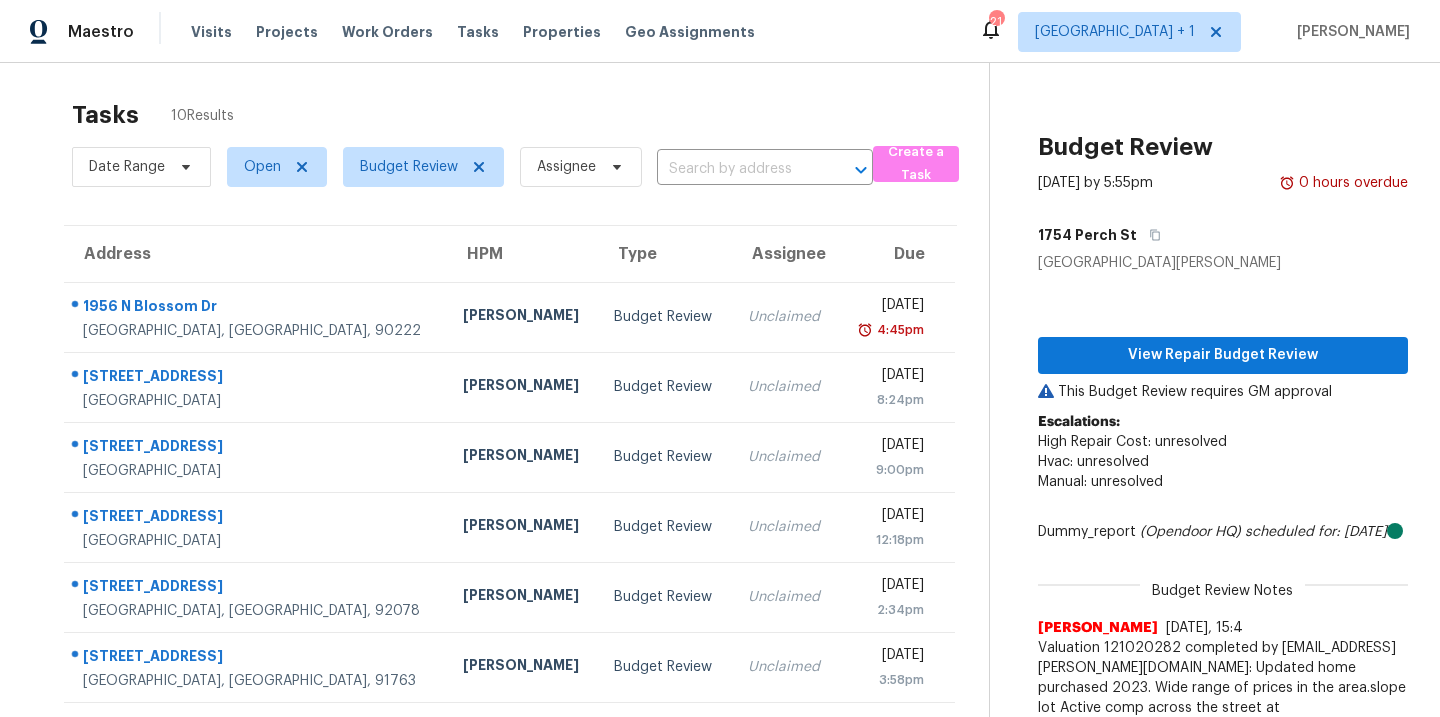 scroll, scrollTop: 0, scrollLeft: 0, axis: both 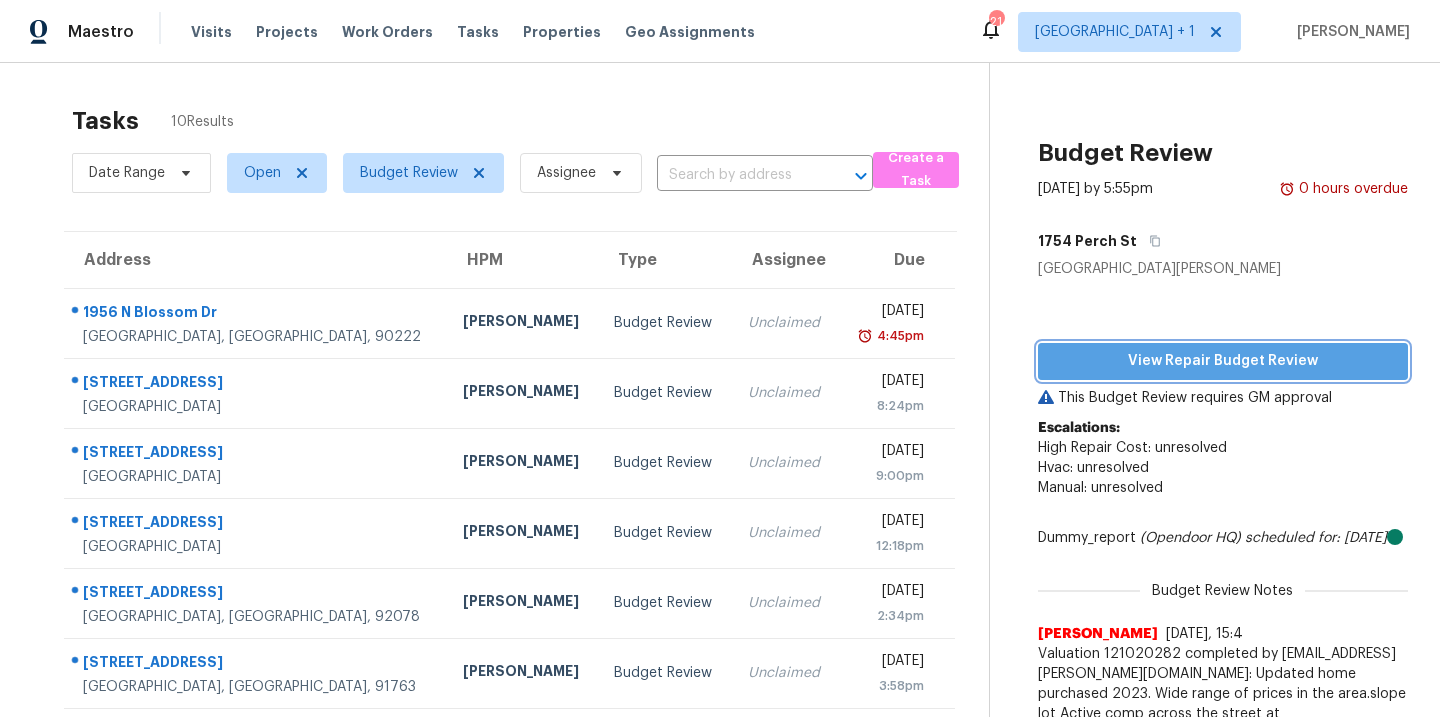 click on "View Repair Budget Review" at bounding box center (1223, 361) 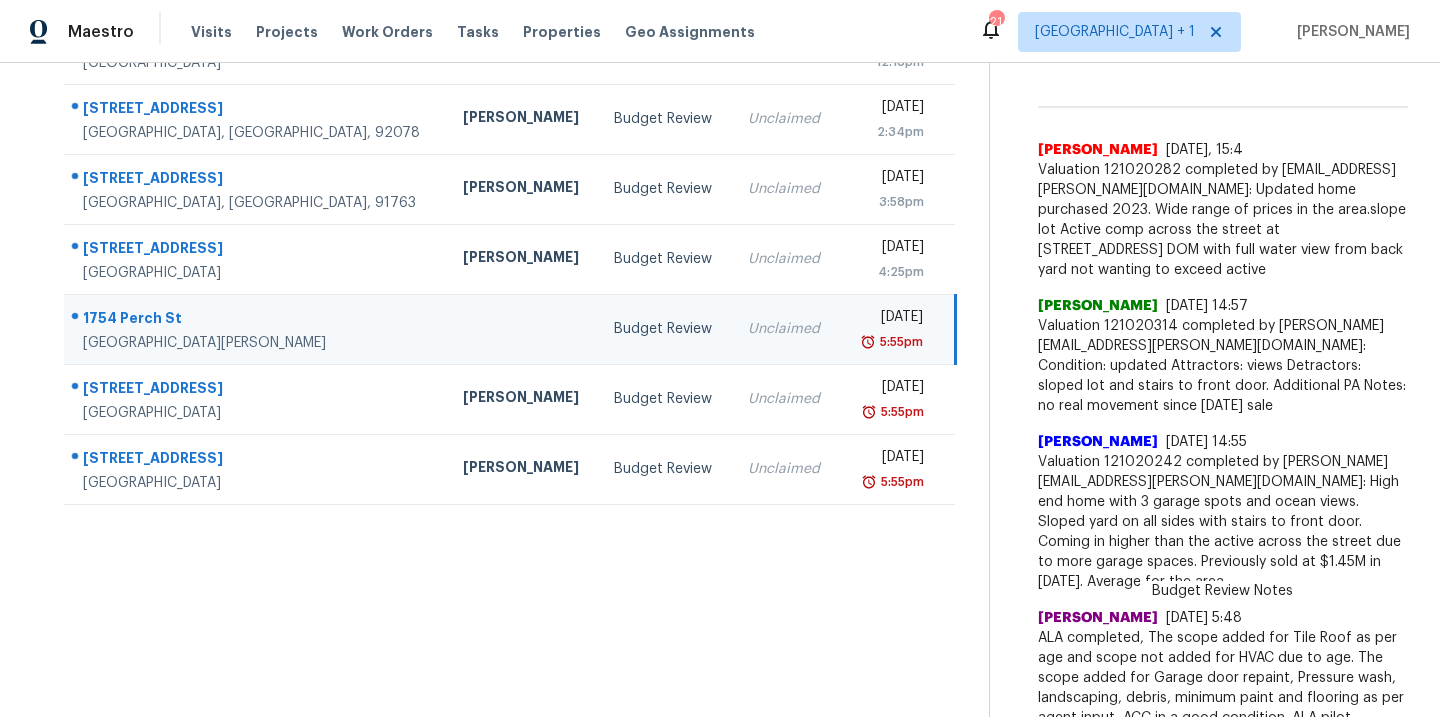 scroll, scrollTop: 486, scrollLeft: 0, axis: vertical 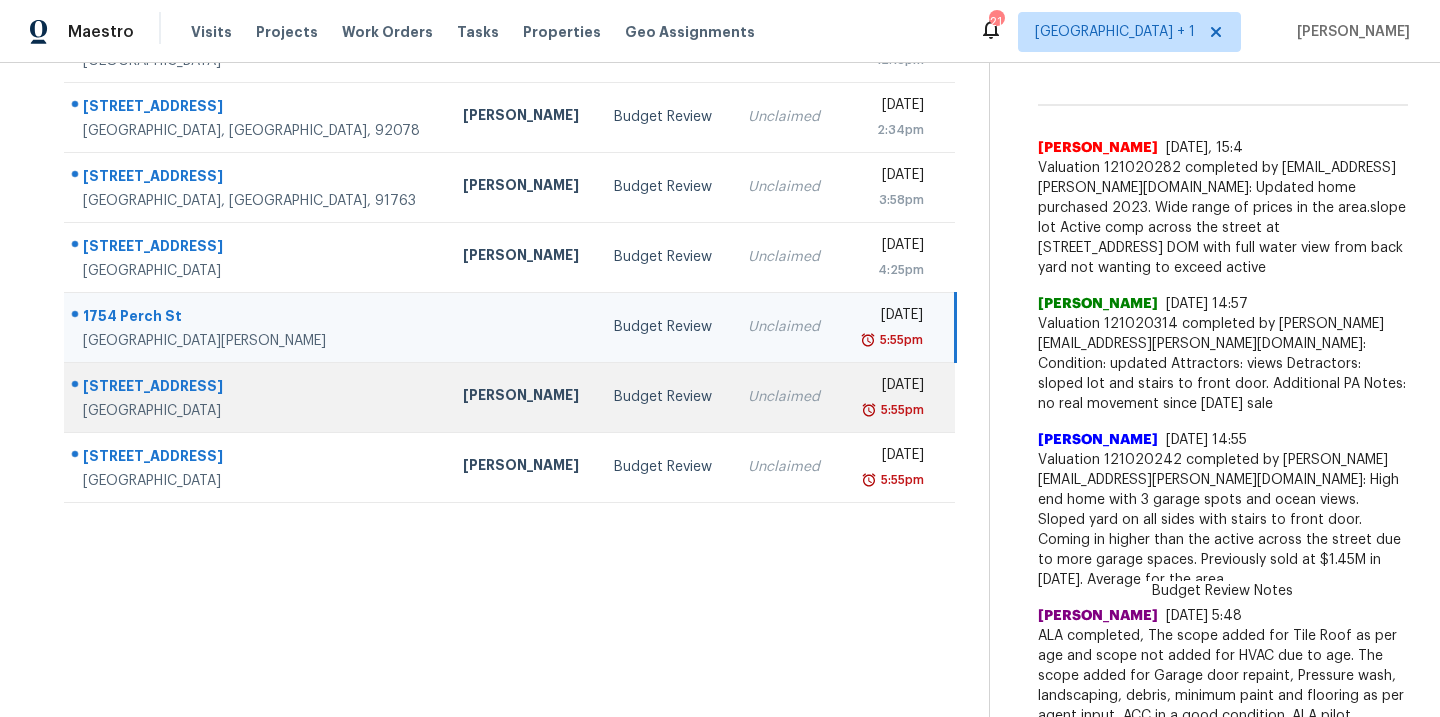 click on "Unclaimed" at bounding box center [785, 397] 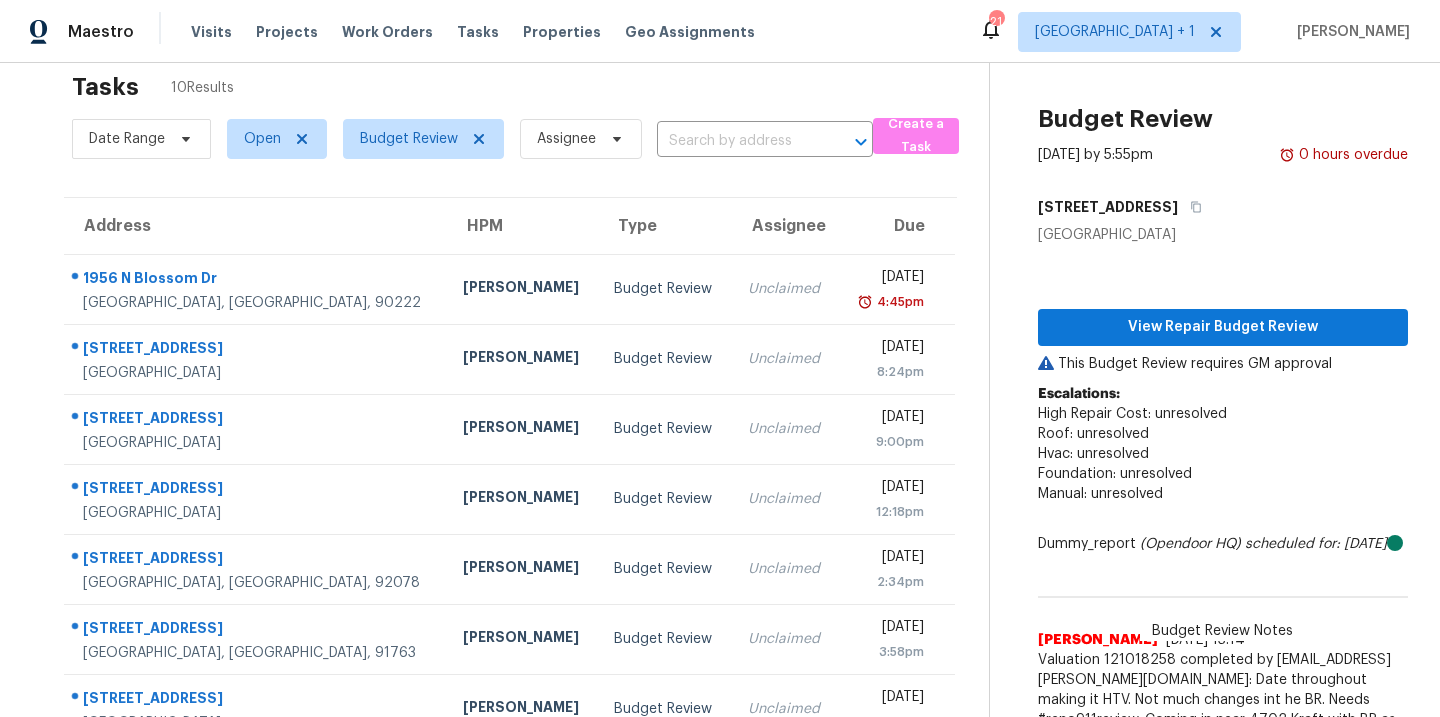 scroll, scrollTop: 0, scrollLeft: 0, axis: both 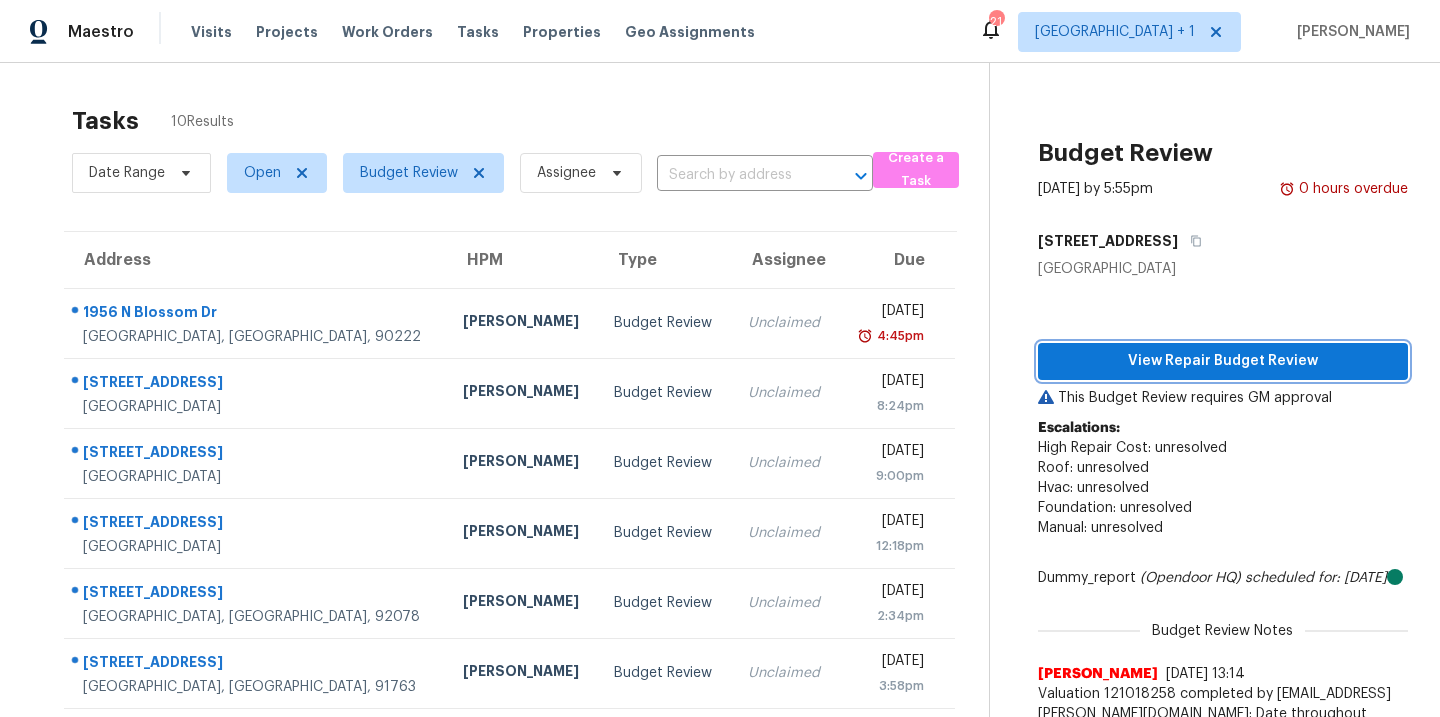 click on "View Repair Budget Review" at bounding box center [1223, 361] 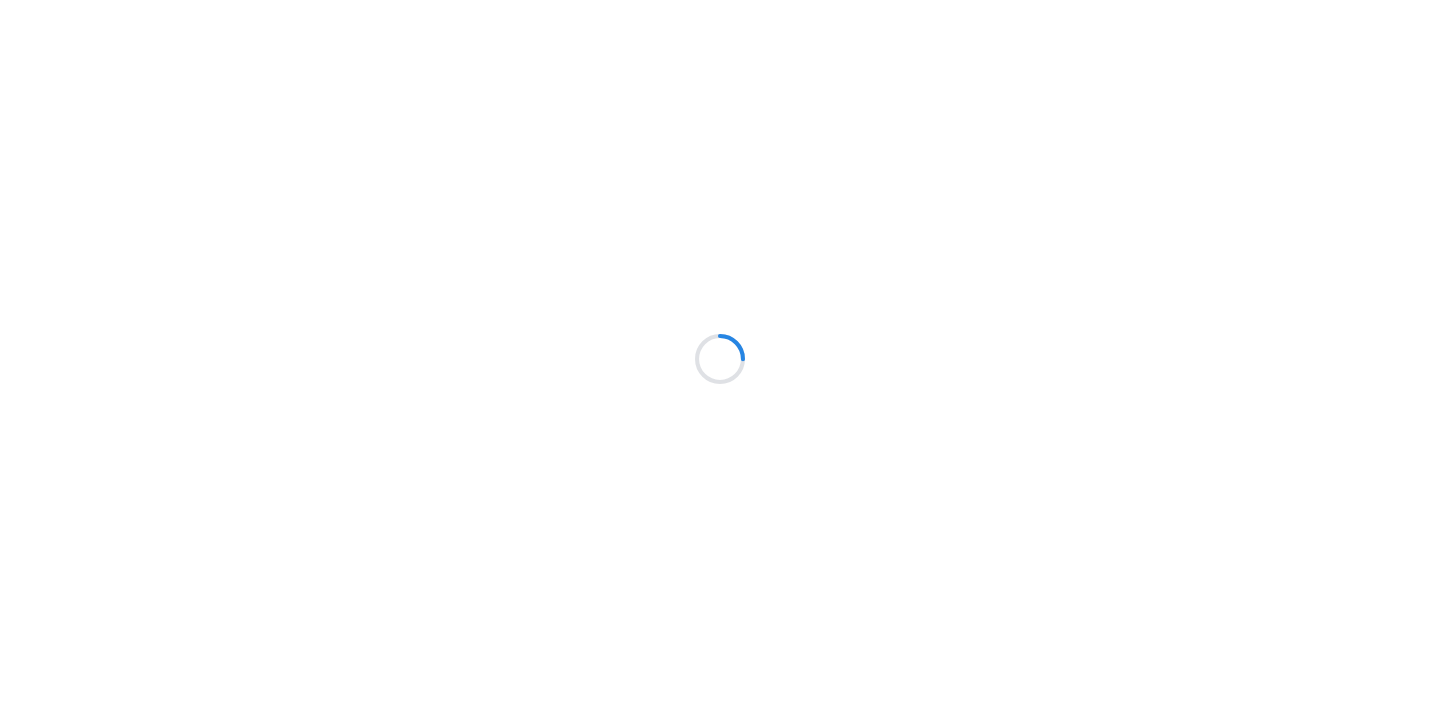 scroll, scrollTop: 0, scrollLeft: 0, axis: both 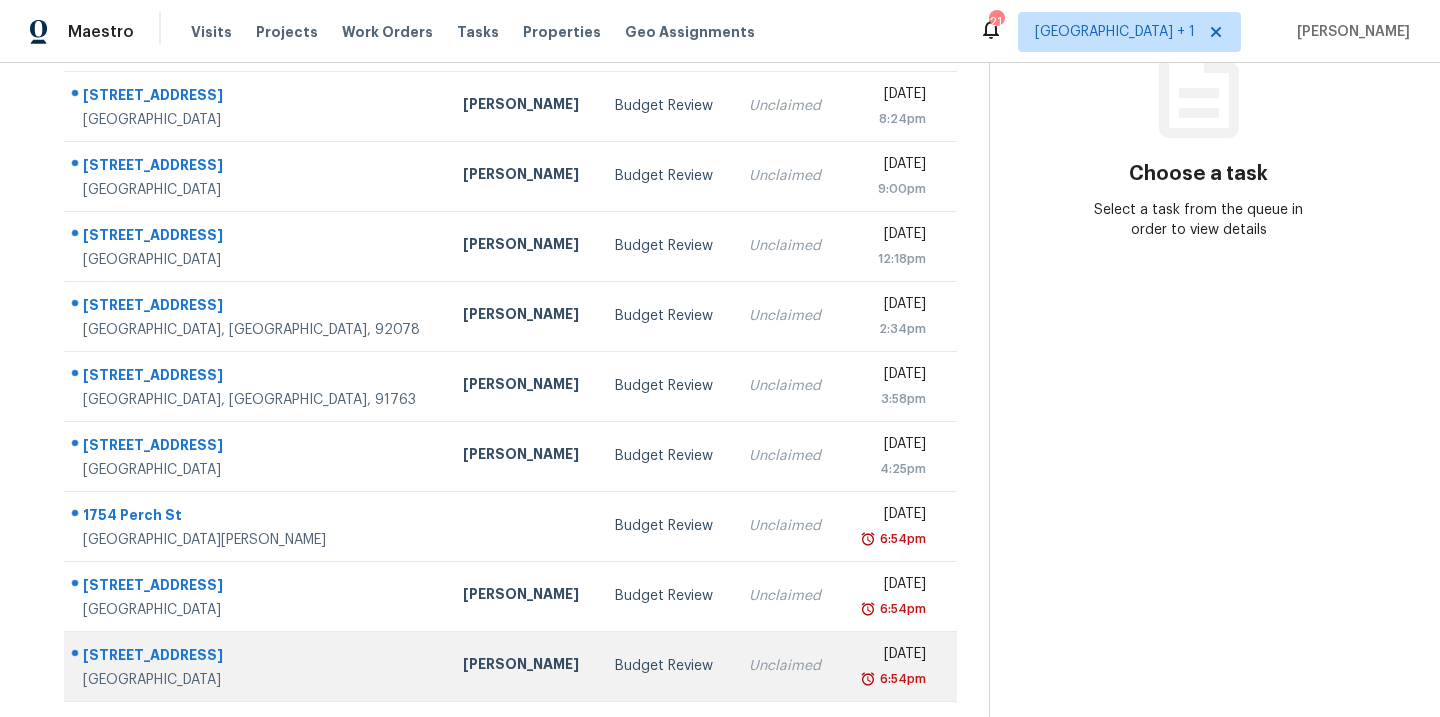 click on "Budget Review" at bounding box center [666, 666] 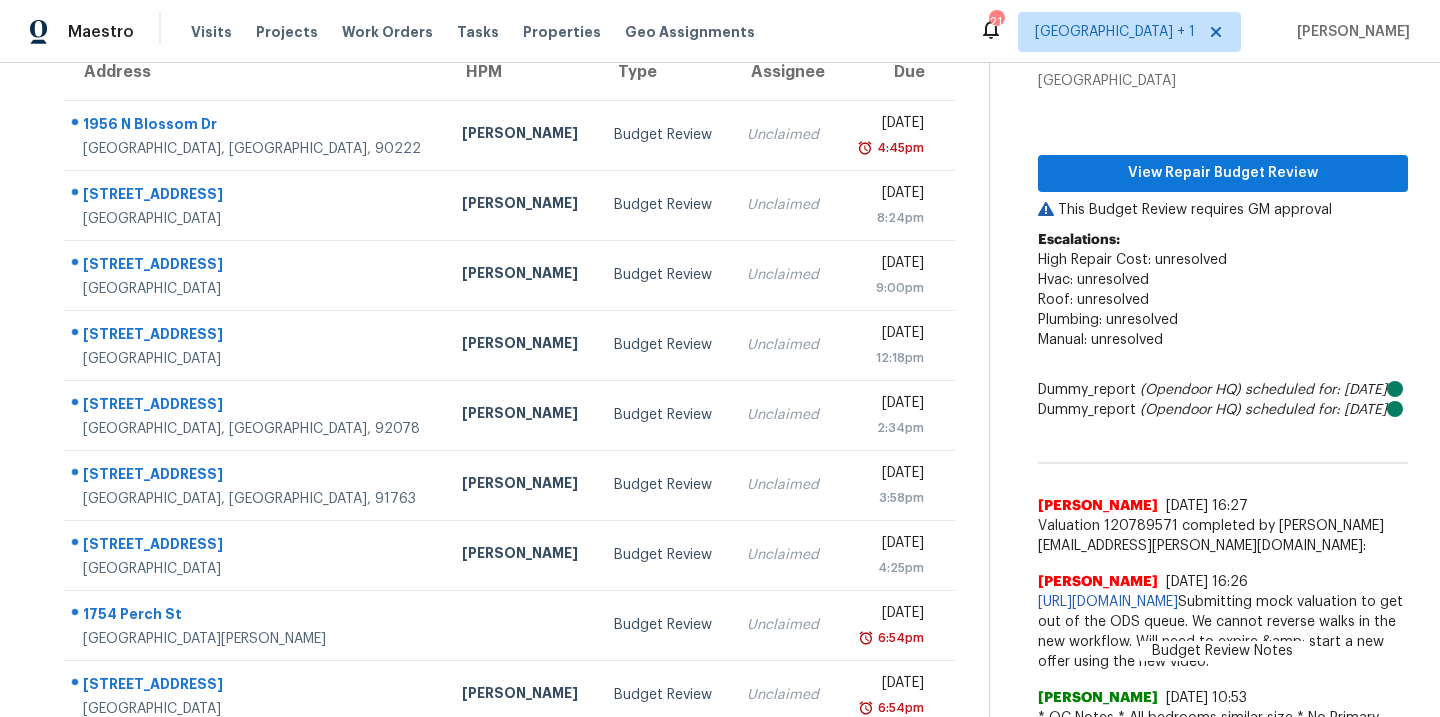 scroll, scrollTop: 90, scrollLeft: 0, axis: vertical 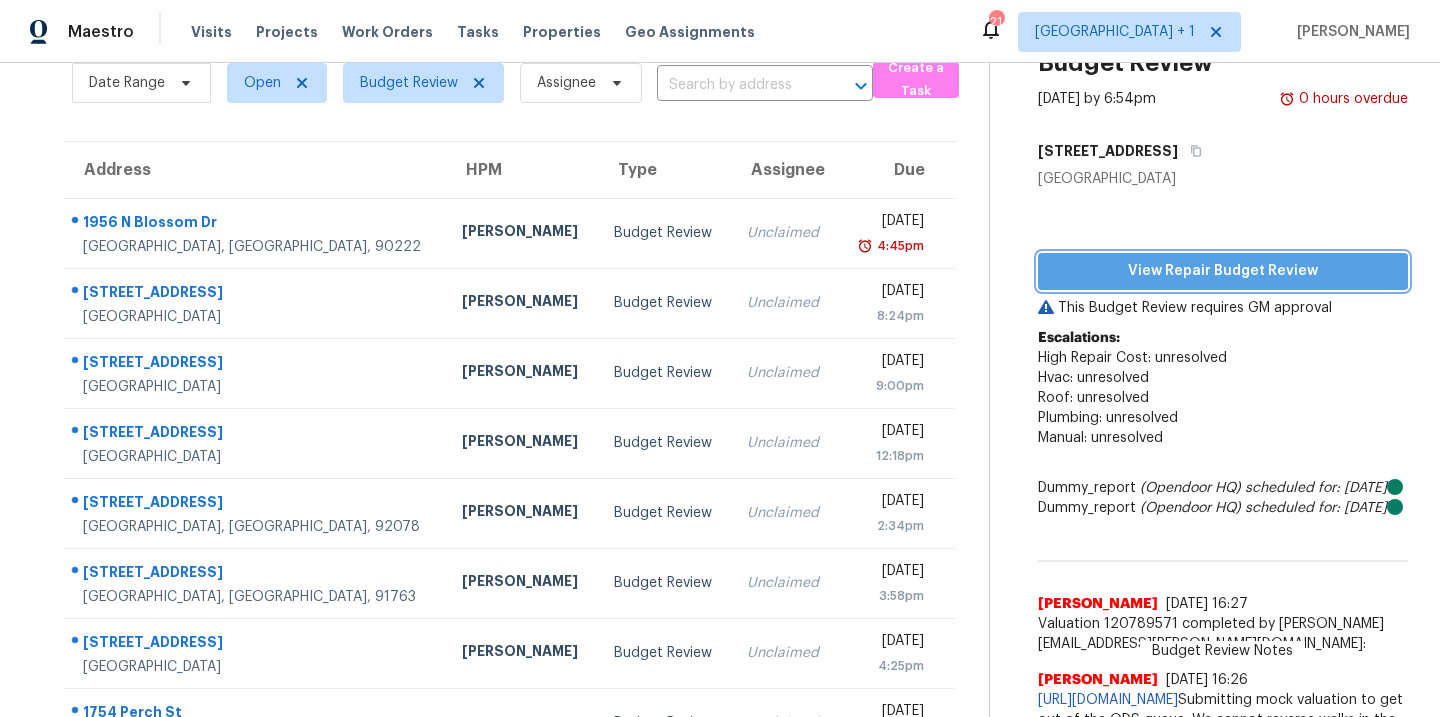 click on "View Repair Budget Review" at bounding box center (1223, 271) 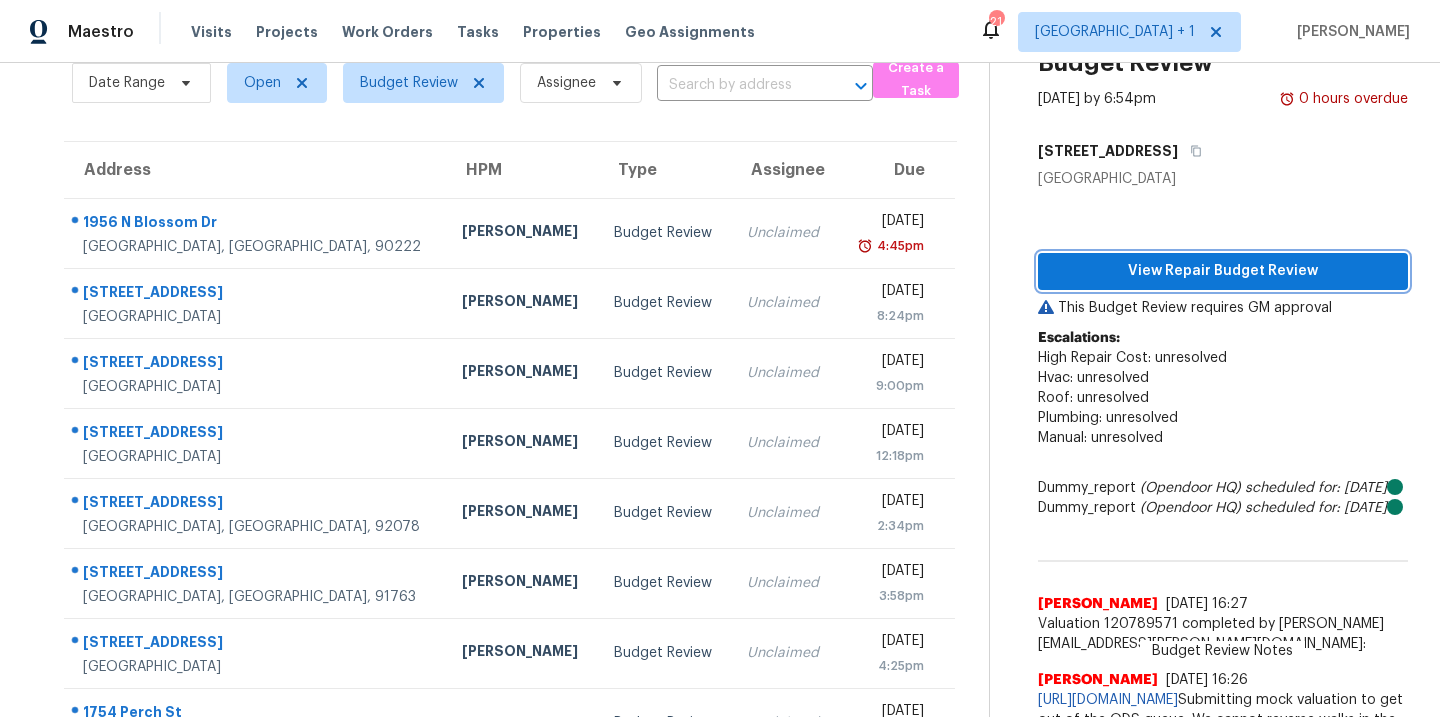 scroll, scrollTop: 0, scrollLeft: 0, axis: both 